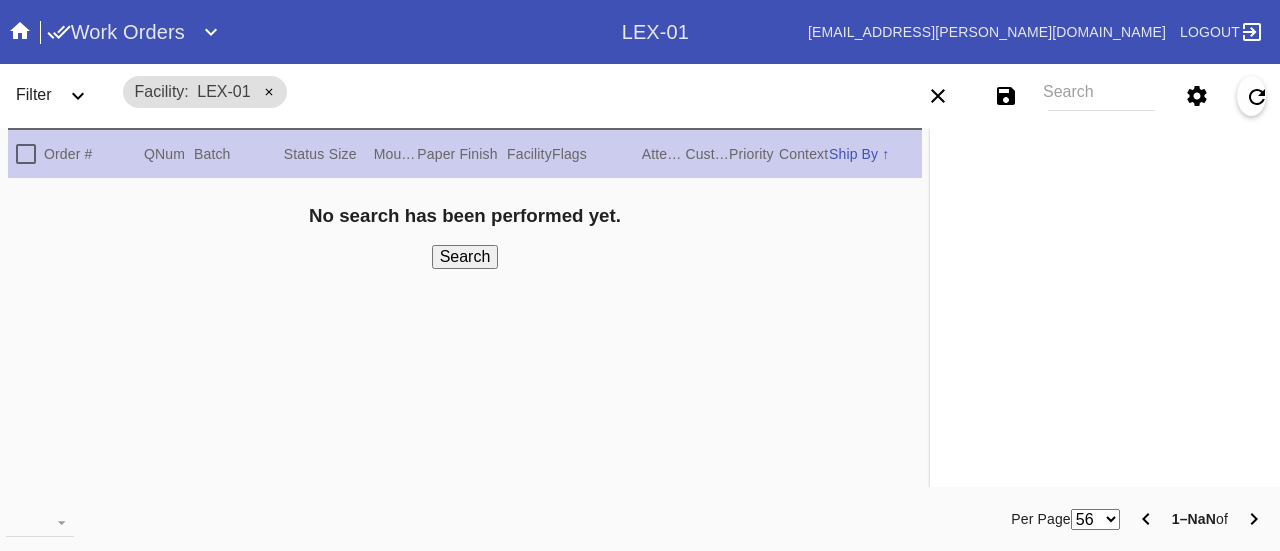 scroll, scrollTop: 0, scrollLeft: 0, axis: both 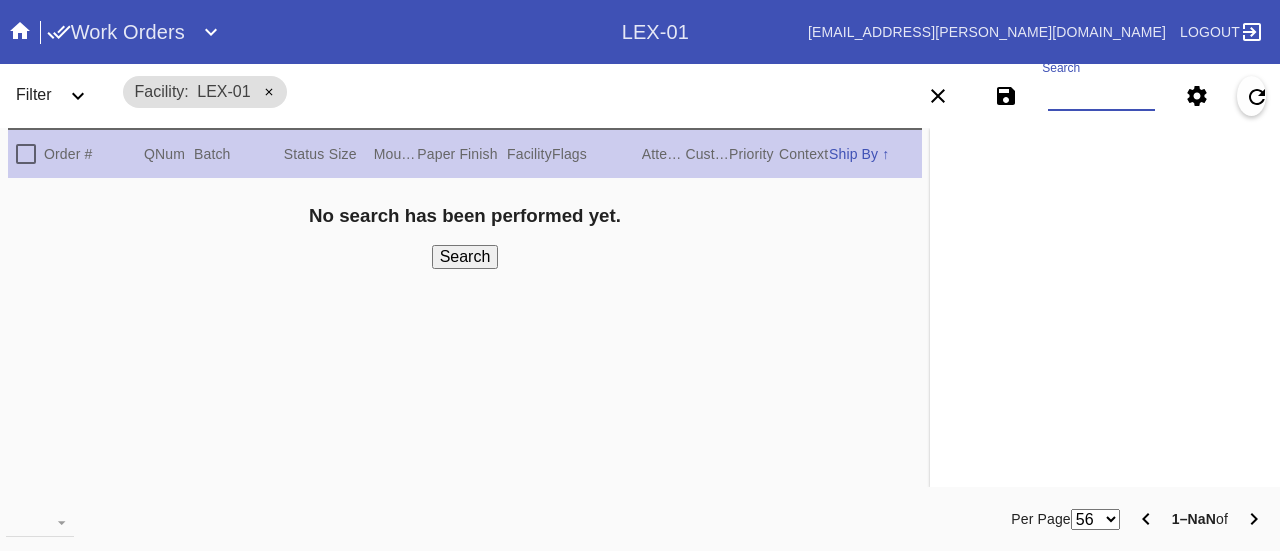 drag, startPoint x: 1055, startPoint y: 101, endPoint x: 1098, endPoint y: 95, distance: 43.416588 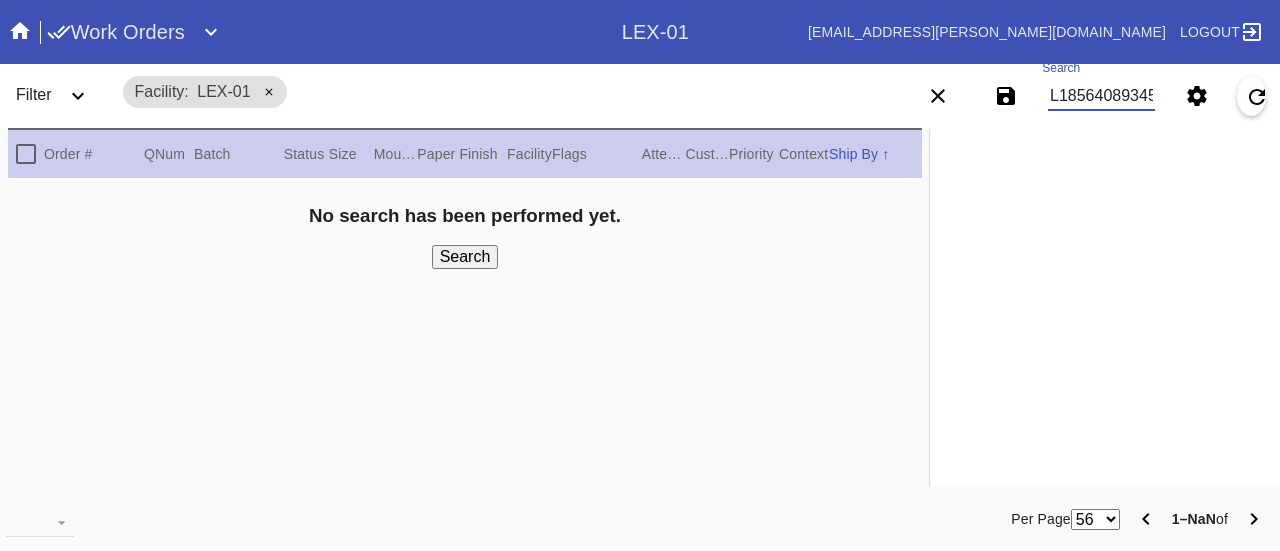 scroll, scrollTop: 0, scrollLeft: 49717, axis: horizontal 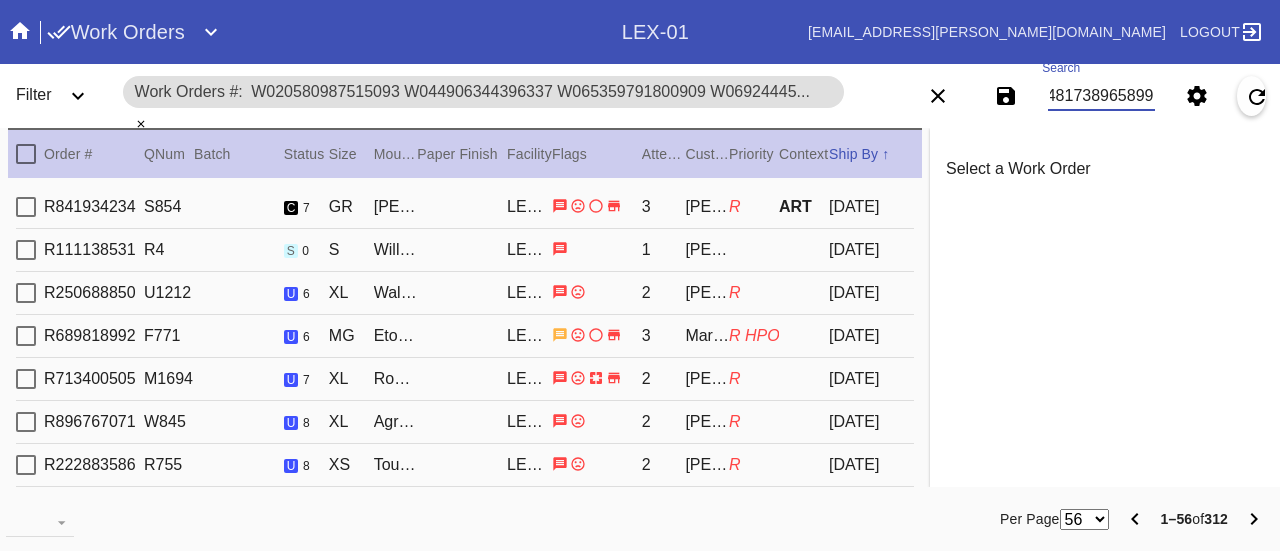 type on "W020580987515093 W044906344396337 W065359791800909 W069244454968598 W100560265752160 W103516876082163 W103516876082163 W108134231931868 W109476863342020 W111645389240463 W112627538931929 W113137353965968 W113784796673817 W118277078878593 W123413712549426 W123826929062952 W124351244960449 W124382268736180 W127921601687880 W128755249108637 W128755249108637 W131906226106267 W132738127413839 W135182052130920 W137588582746099 W139964151439035 W142433201868597 W143822963240134 W144172380161199 W146029850124717 W146133483673147 W147446226597187 W147725893032392 W150733796076138 W157979204384989 W160279433027031 W162608077900016 W162713086092218 W162991696841181 W168126689071834 W172620379944201 W177098975451221 W177207097505119 W177861398481939 W178050518726925 W184380777565837 W189412566874112 W194970624871771 W194970624871771 W197002103791176 W200508847267971 W203578597047690 W208940064351935 W216942338355367 W220251413943772 W223186111187044 W223320079536609 W228244140675528 W230275029244799 W232931285936656 W..." 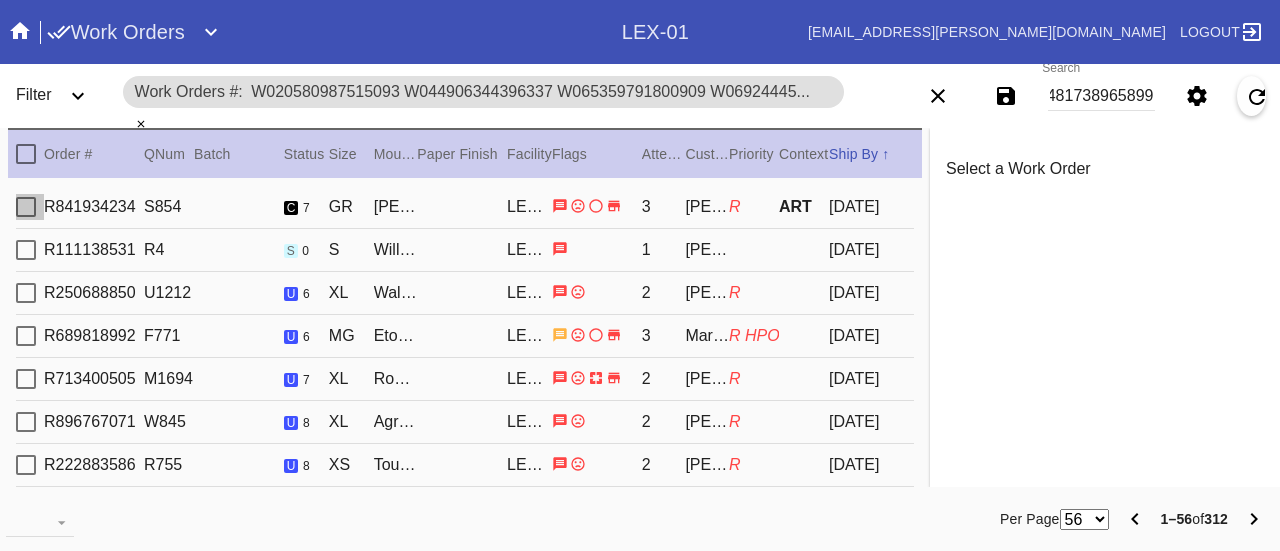 scroll, scrollTop: 0, scrollLeft: 0, axis: both 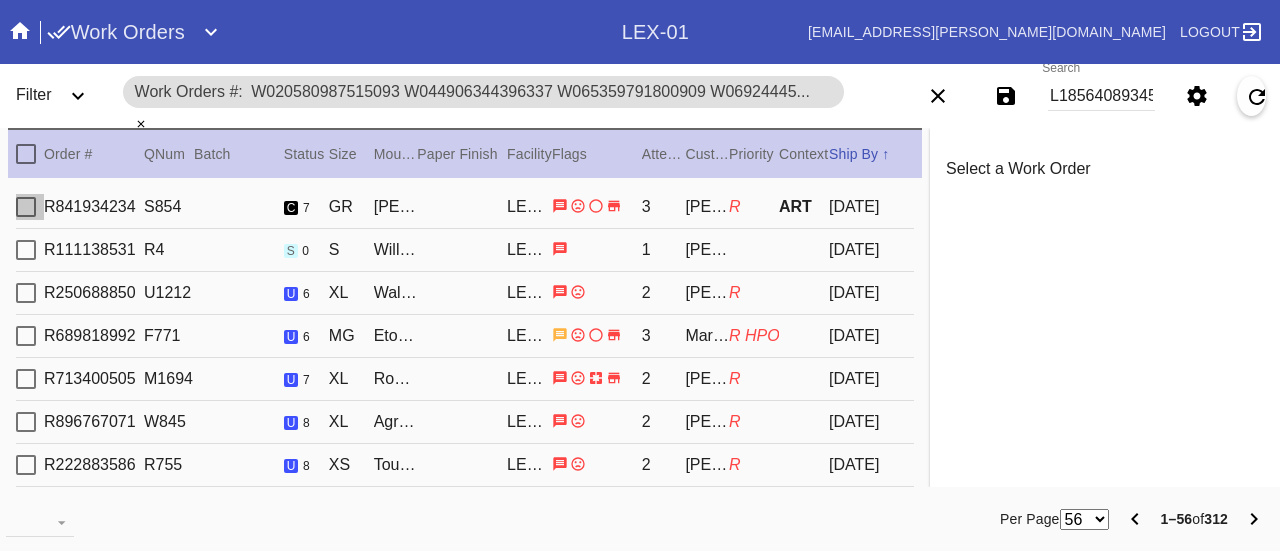 click at bounding box center (26, 207) 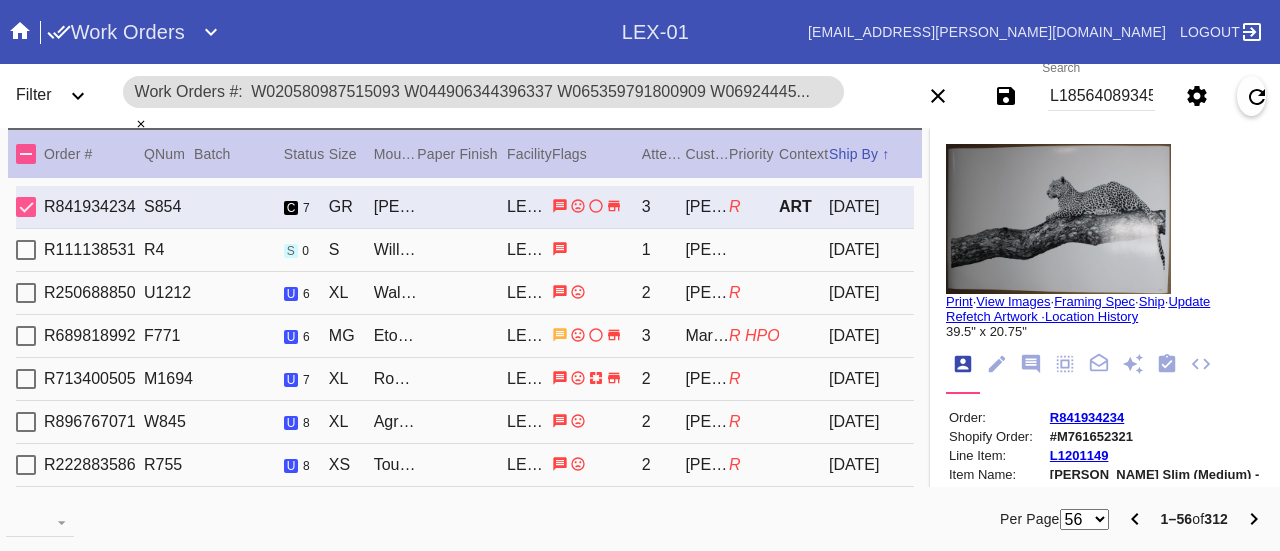 click at bounding box center [26, 250] 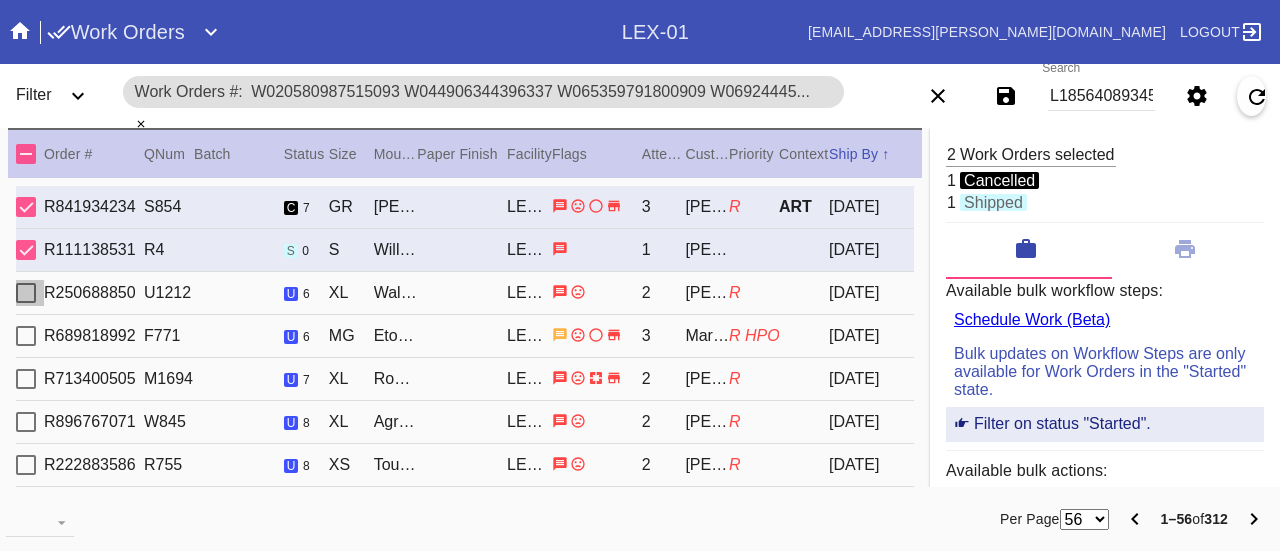 click at bounding box center [26, 293] 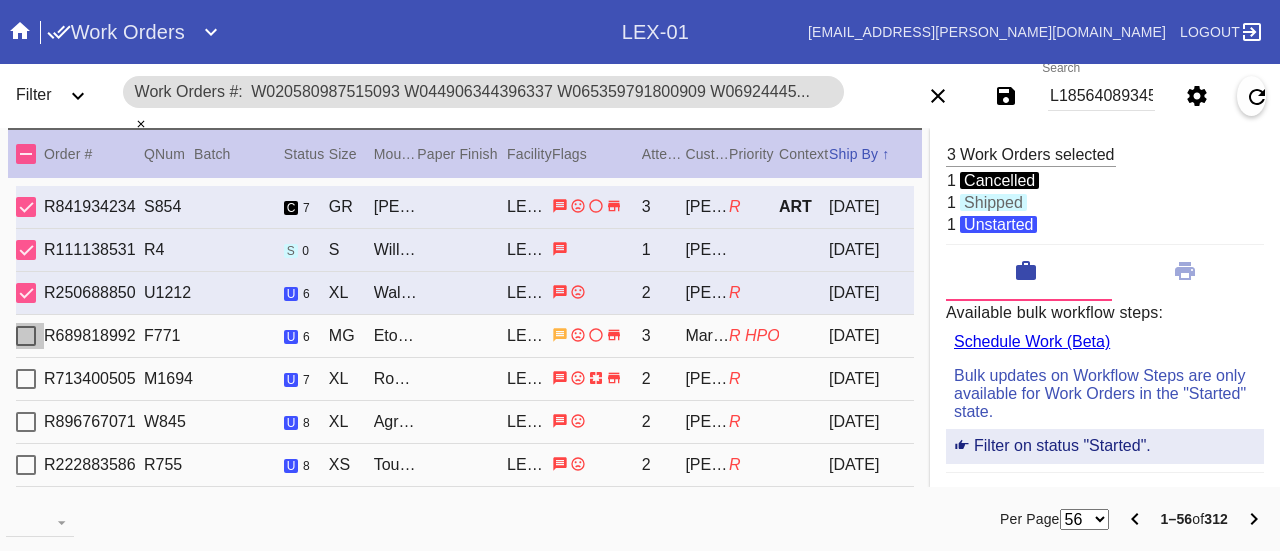 click at bounding box center (26, 336) 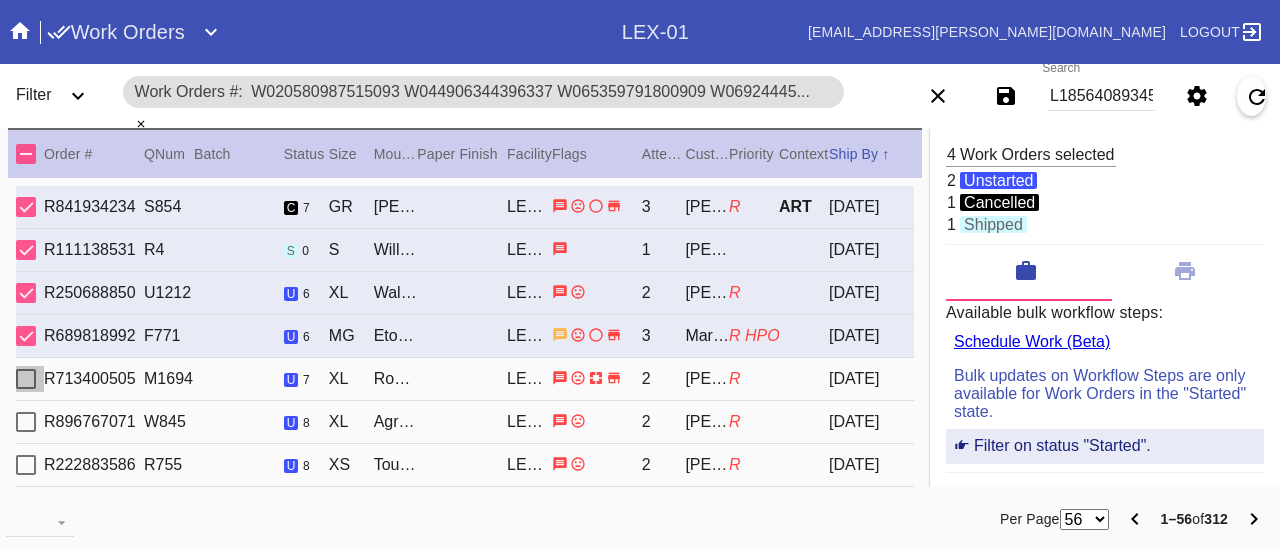 click at bounding box center [26, 379] 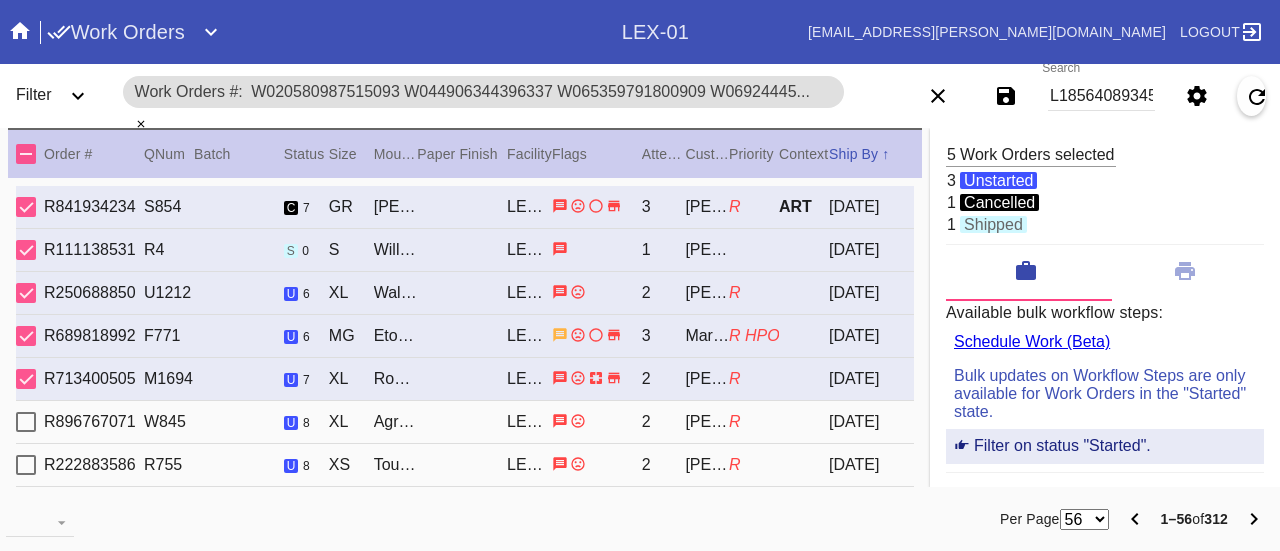 click at bounding box center [26, 422] 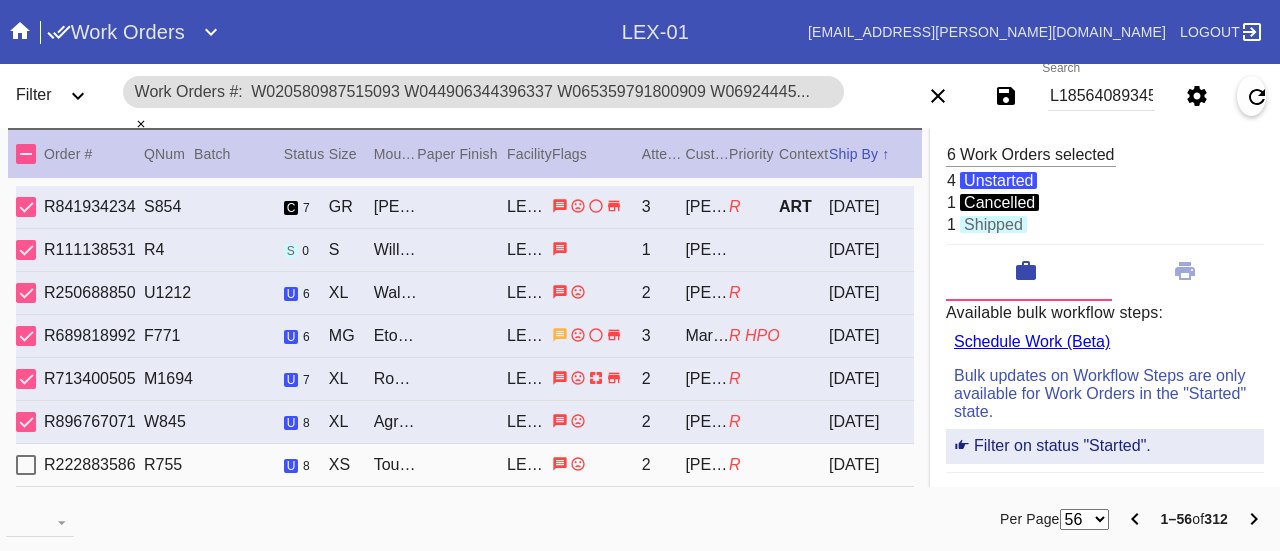 click at bounding box center [26, 465] 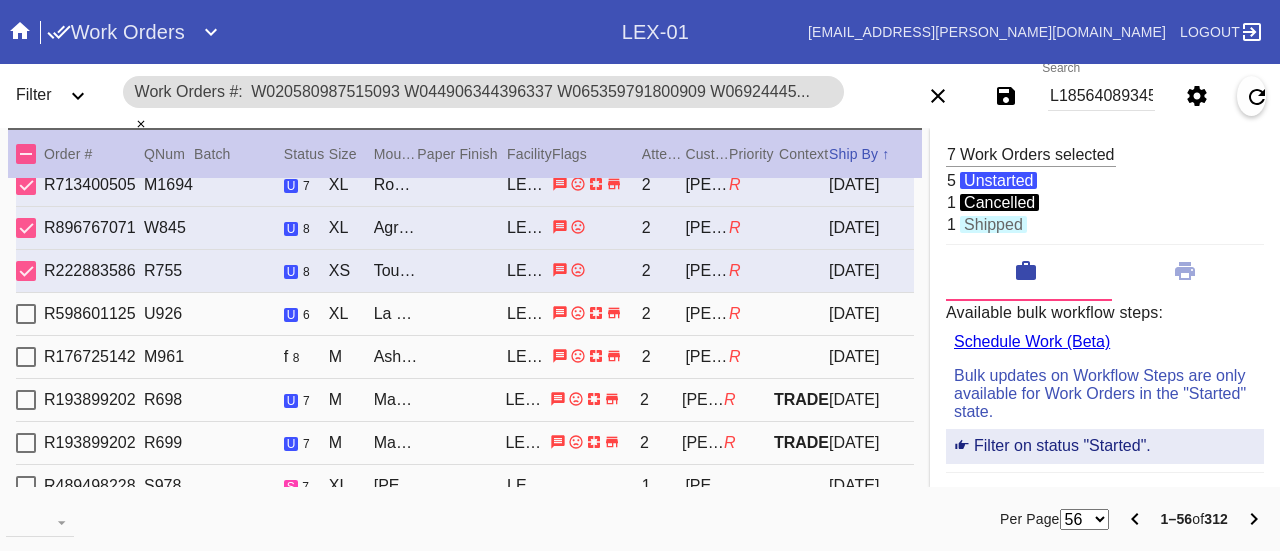 scroll, scrollTop: 294, scrollLeft: 0, axis: vertical 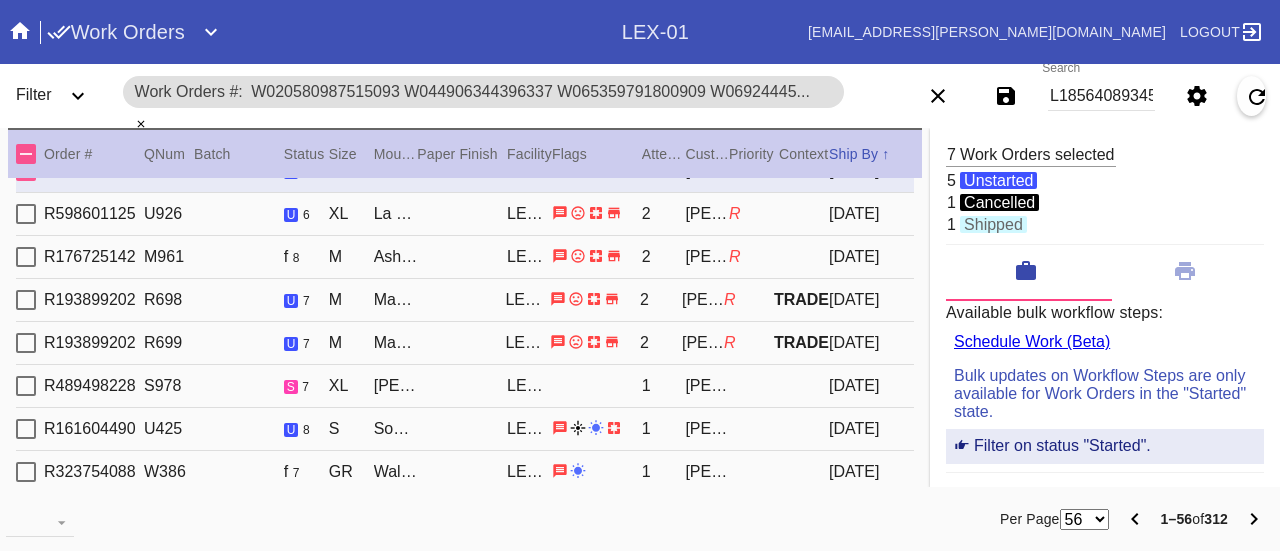 click on "56 100 250" at bounding box center (1084, 519) 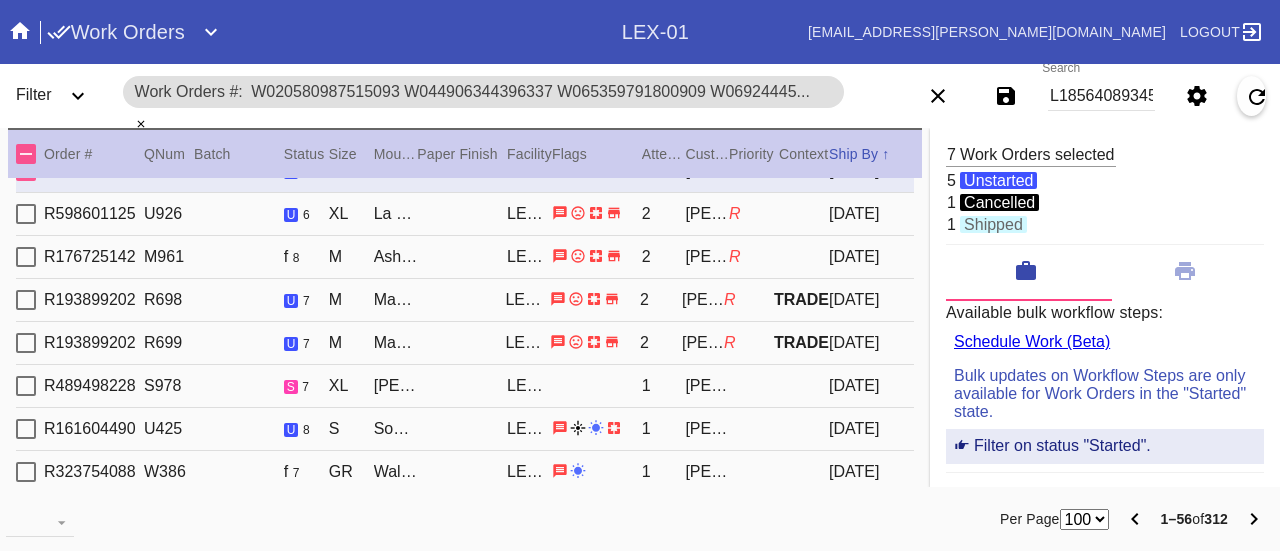 click on "56 100 250" at bounding box center (1084, 519) 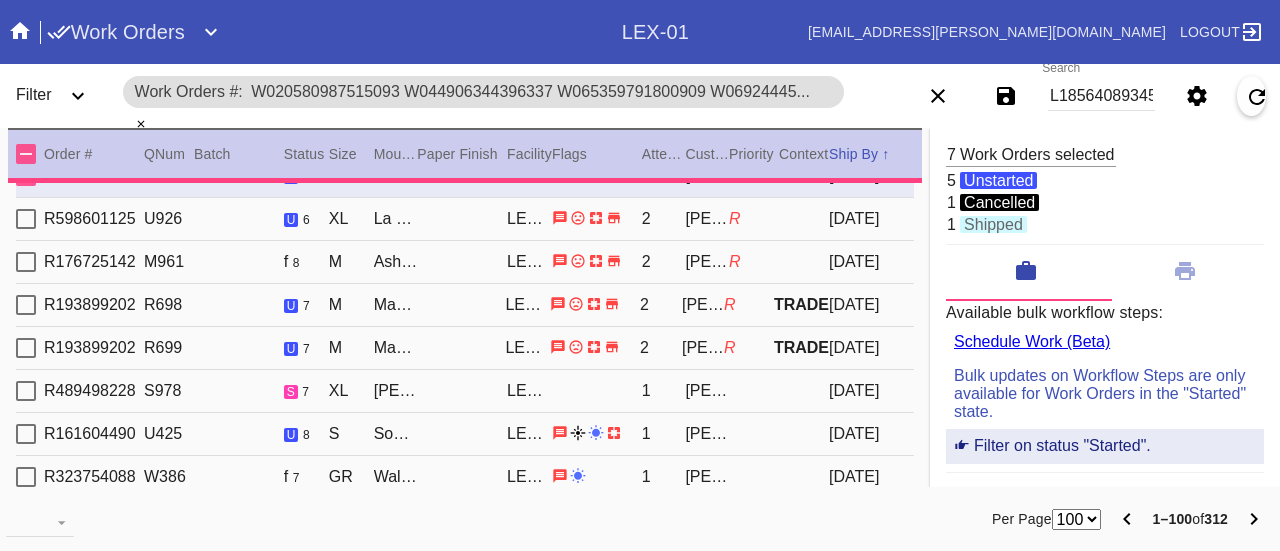 click at bounding box center [26, 219] 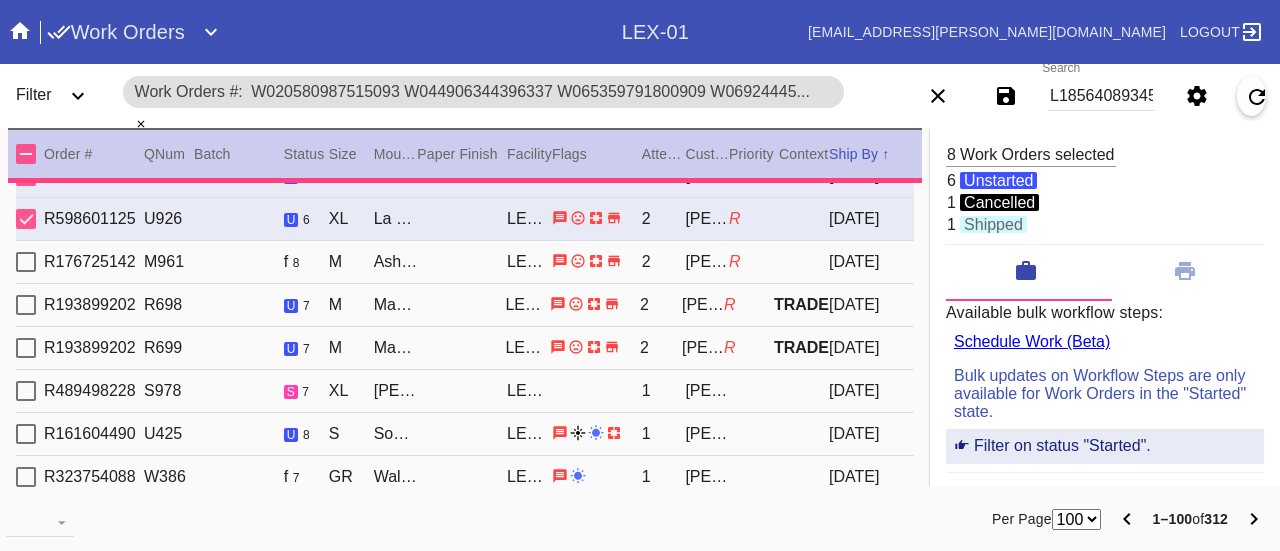 click at bounding box center (26, 262) 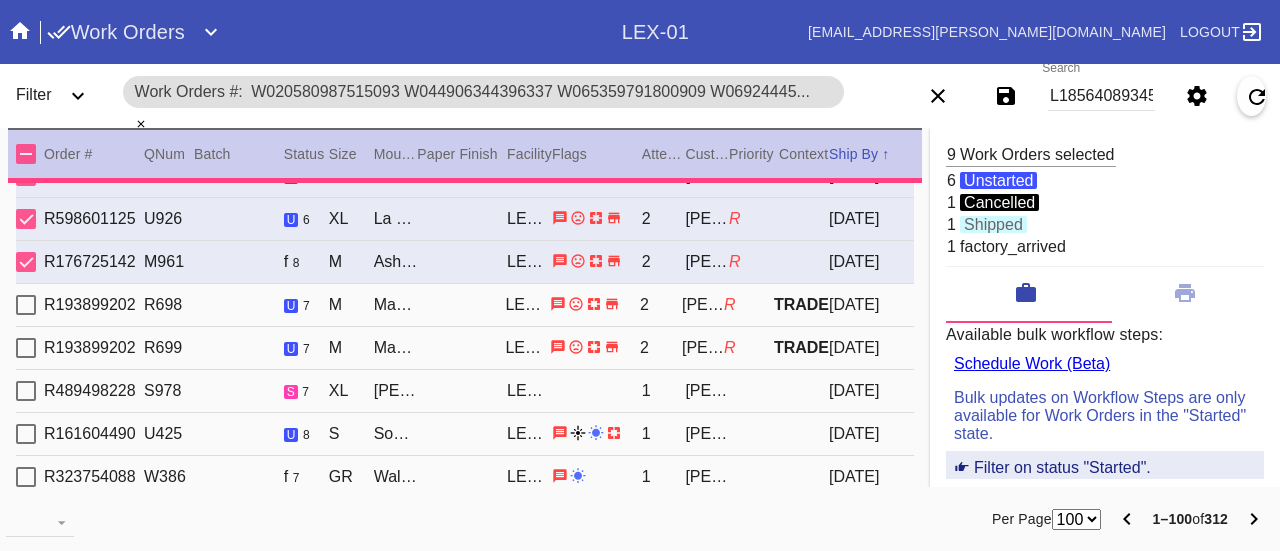 click at bounding box center (26, 305) 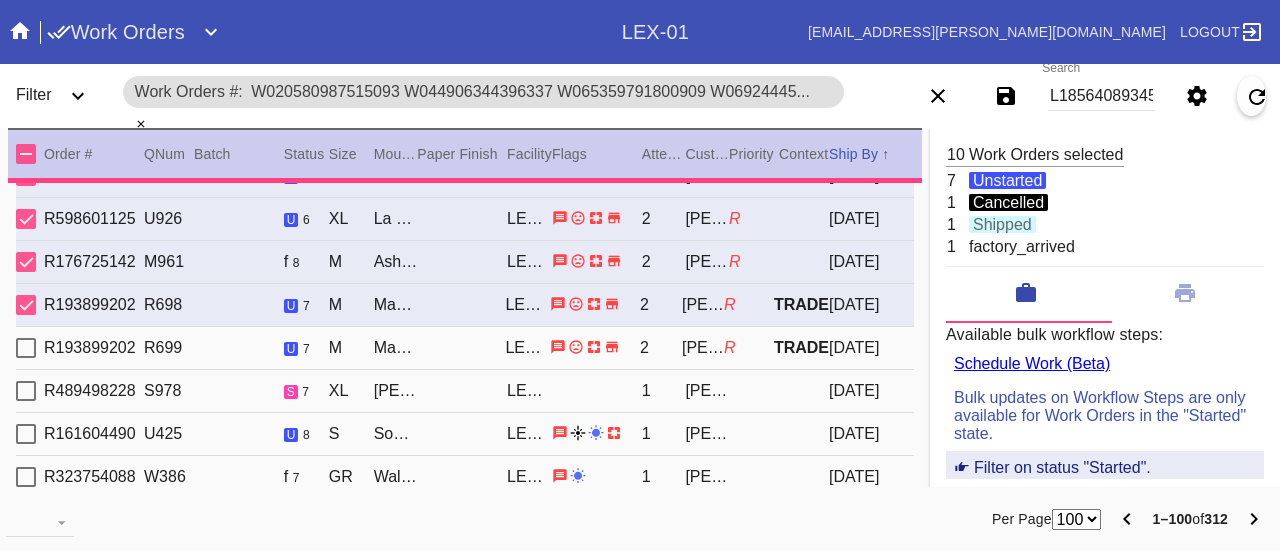 click at bounding box center (26, 348) 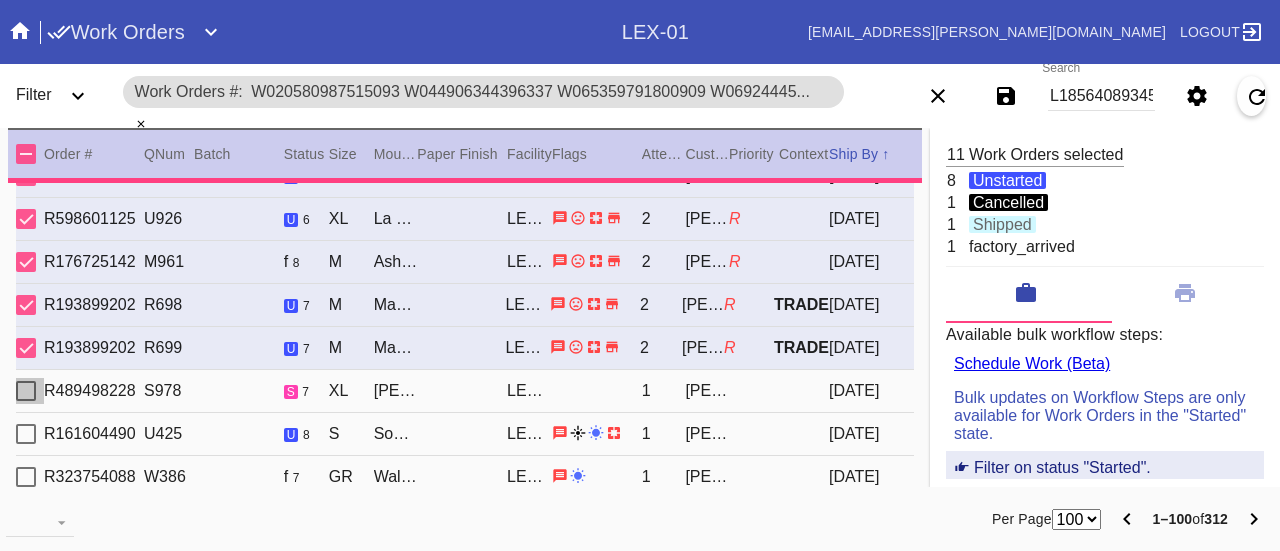 click at bounding box center (26, 391) 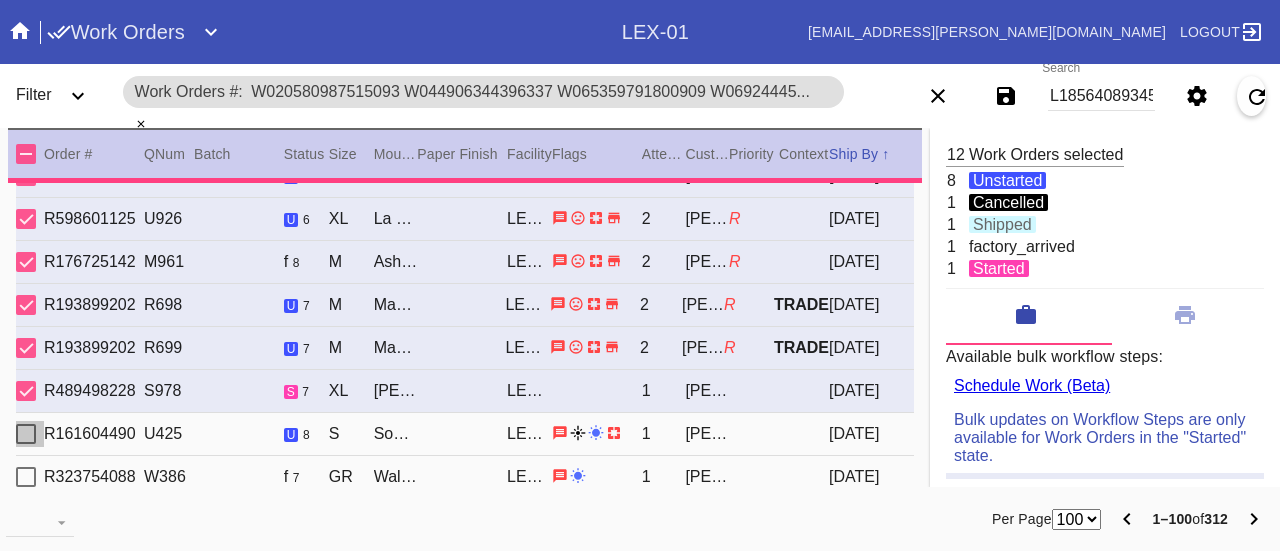 click at bounding box center [26, 434] 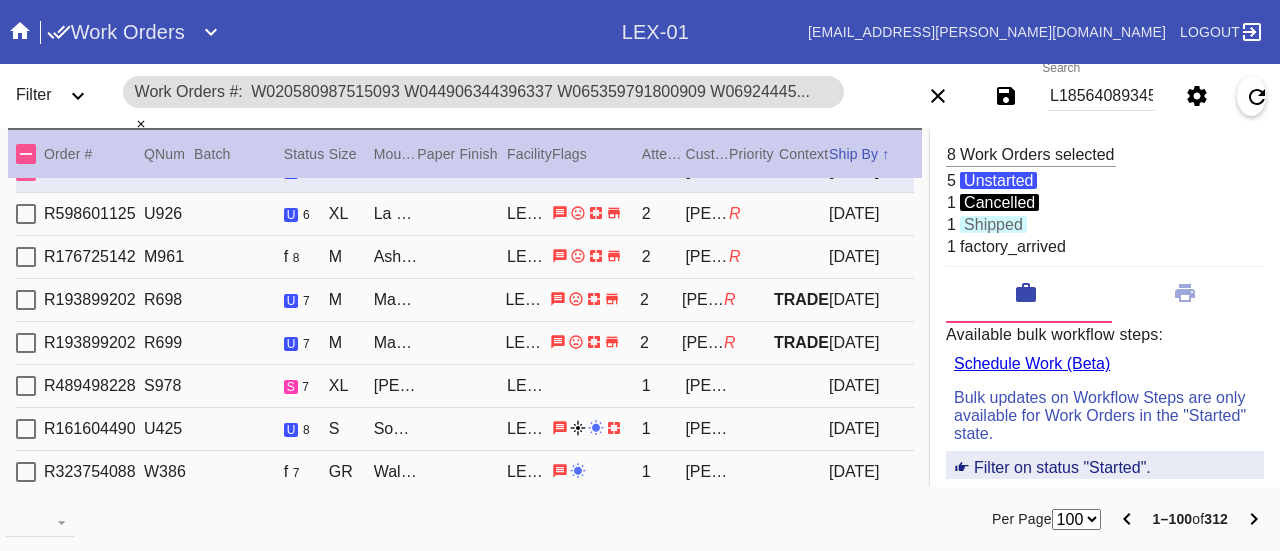 scroll, scrollTop: 4010, scrollLeft: 0, axis: vertical 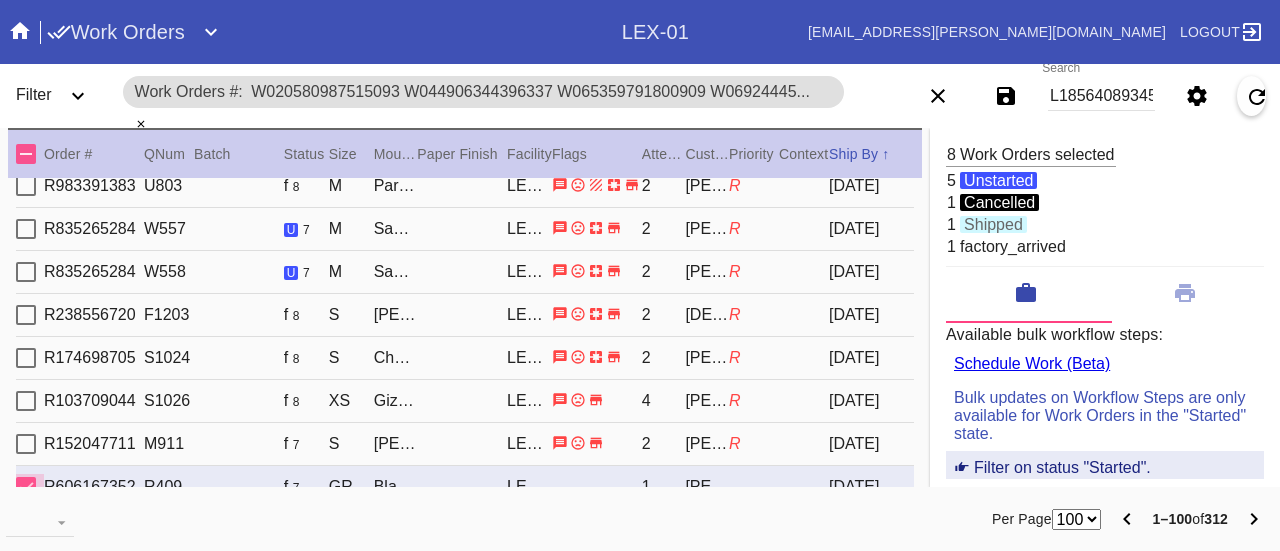 click at bounding box center [26, 487] 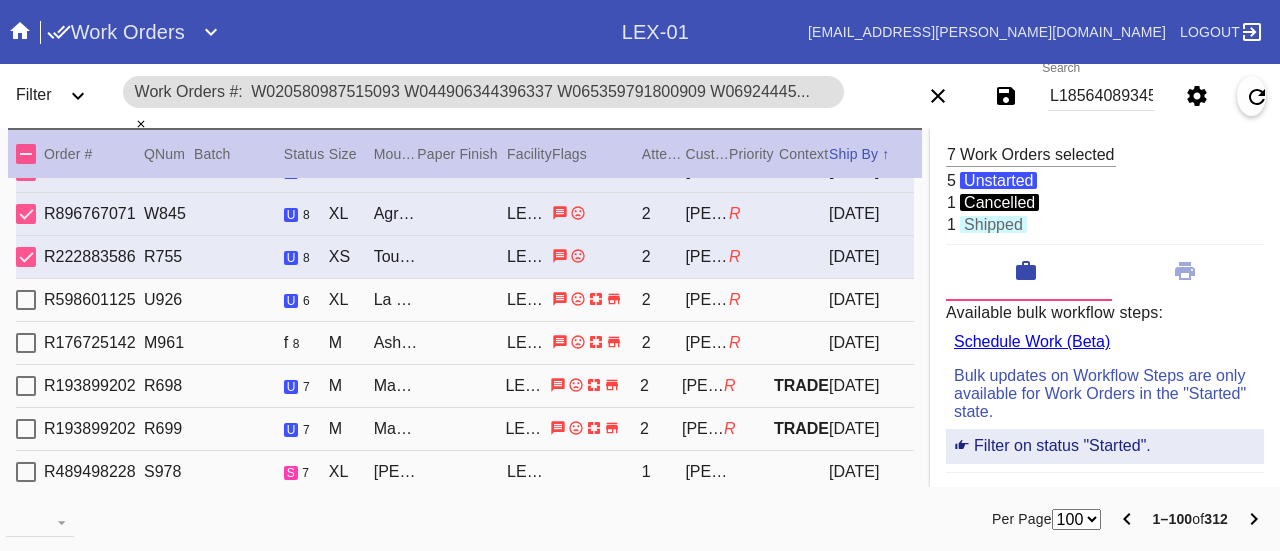 scroll, scrollTop: 209, scrollLeft: 0, axis: vertical 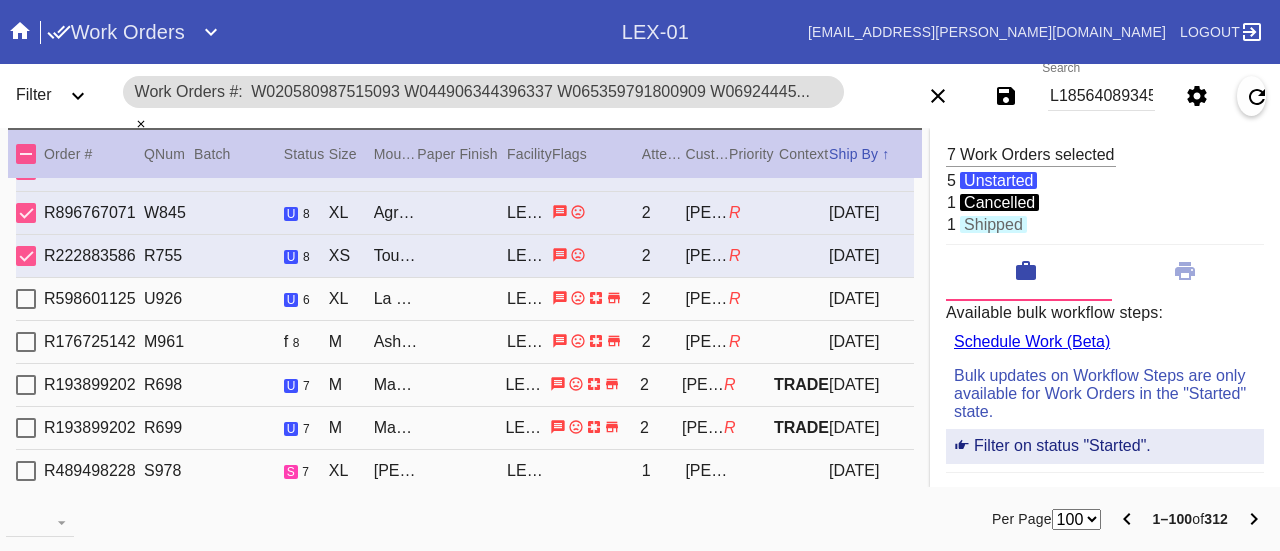 click at bounding box center [26, 299] 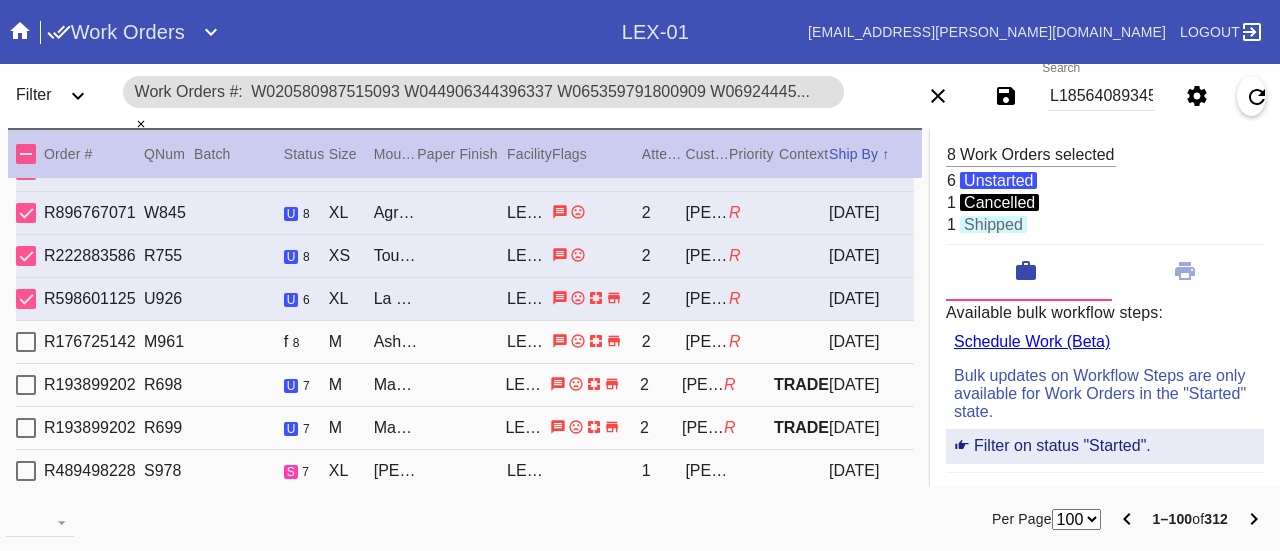 click at bounding box center (26, 342) 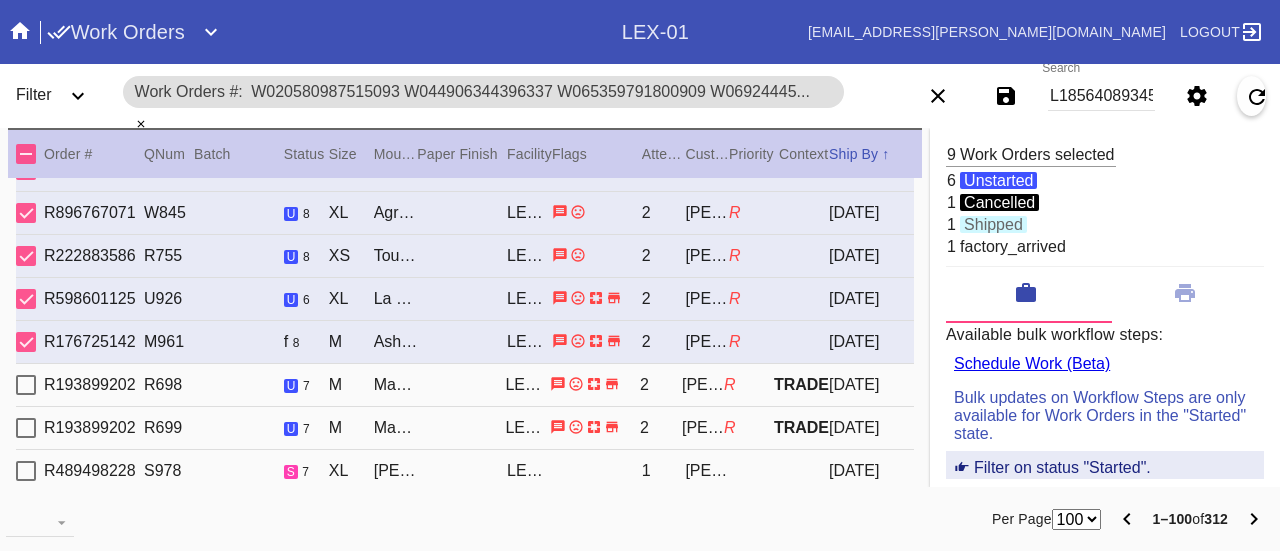 click at bounding box center (26, 385) 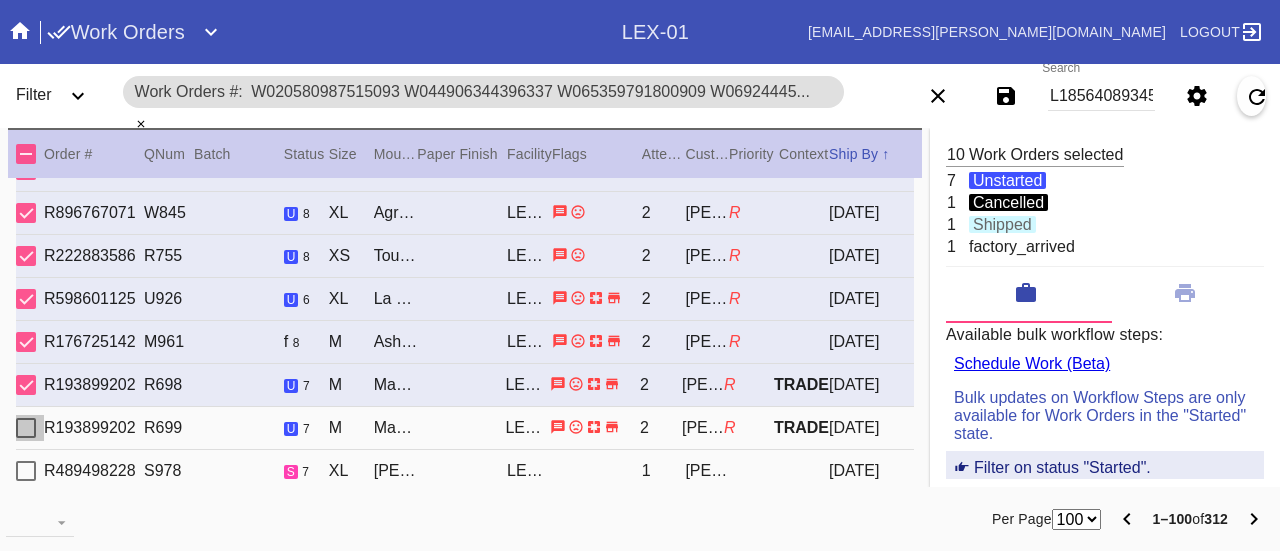 click at bounding box center (26, 428) 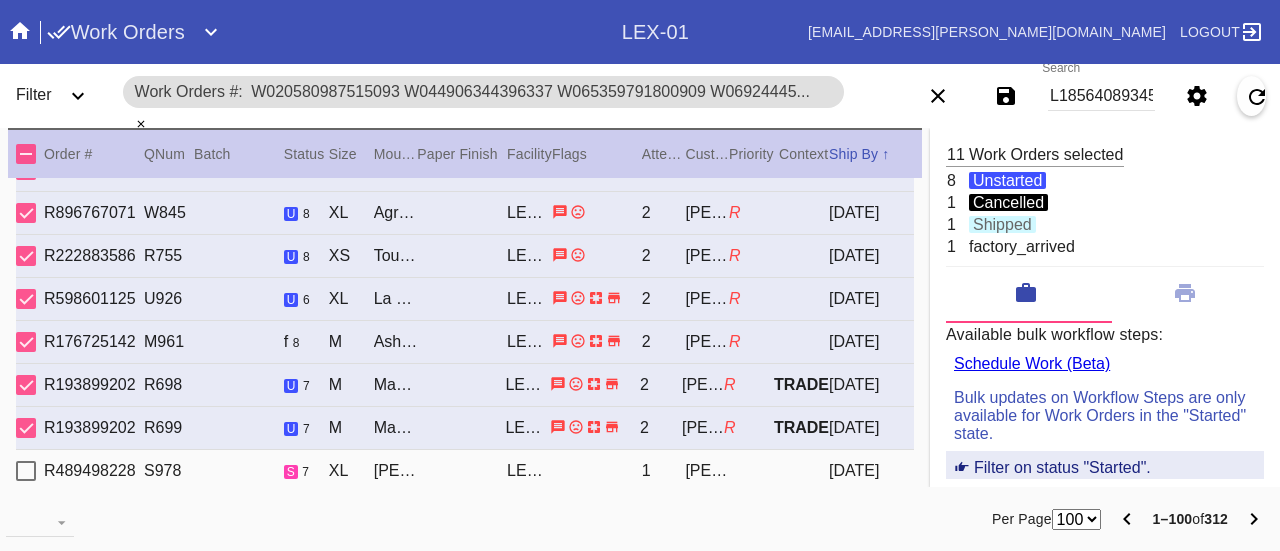 click at bounding box center [26, 471] 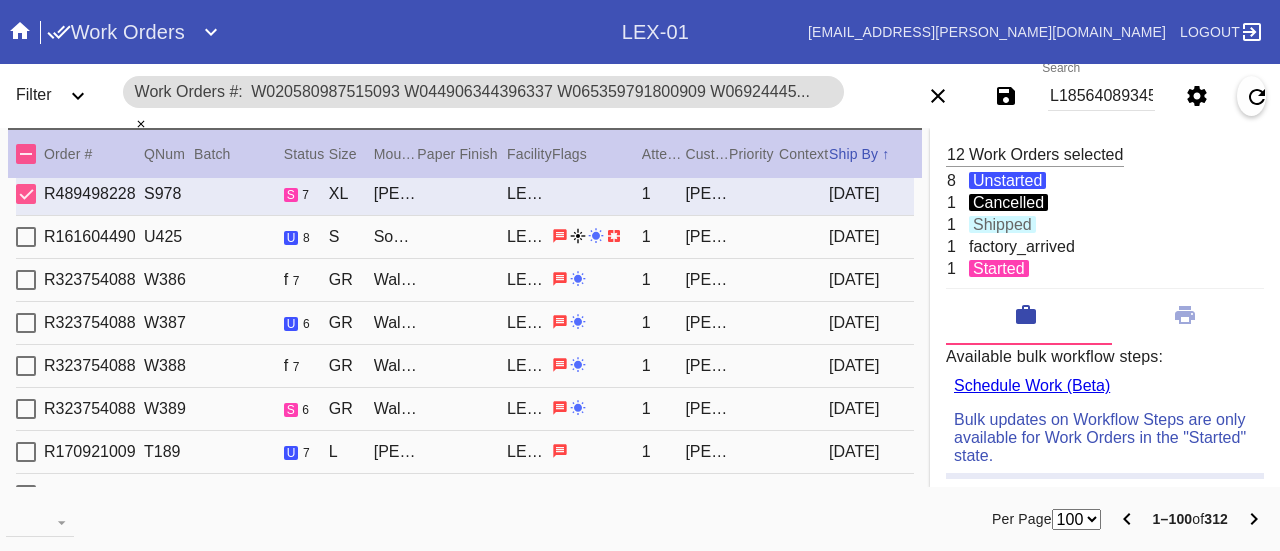 scroll, scrollTop: 506, scrollLeft: 0, axis: vertical 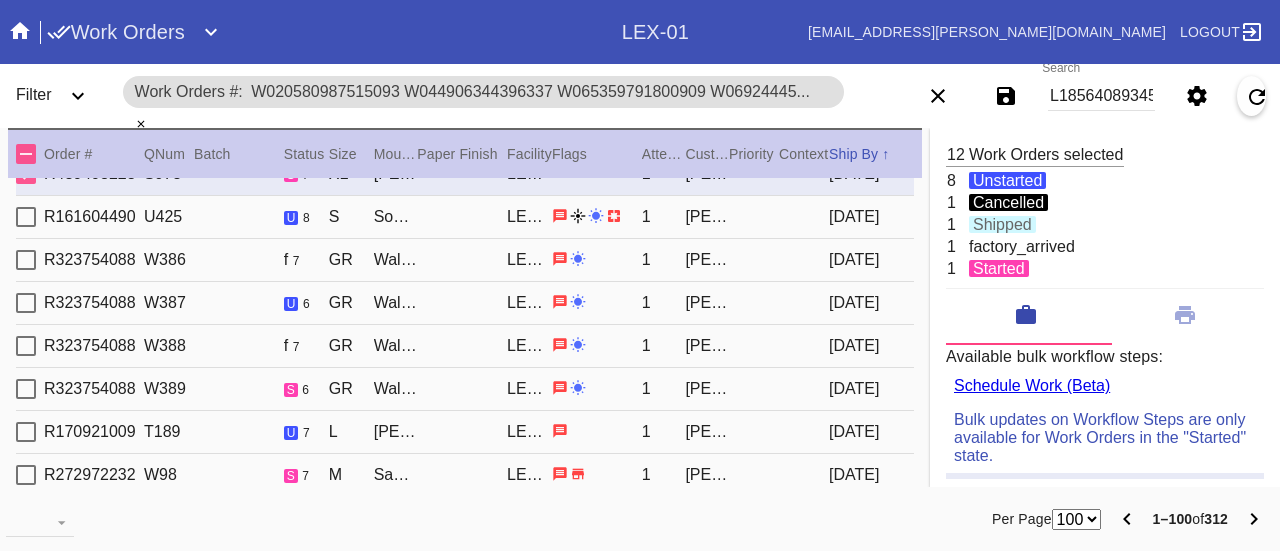 click at bounding box center (26, 217) 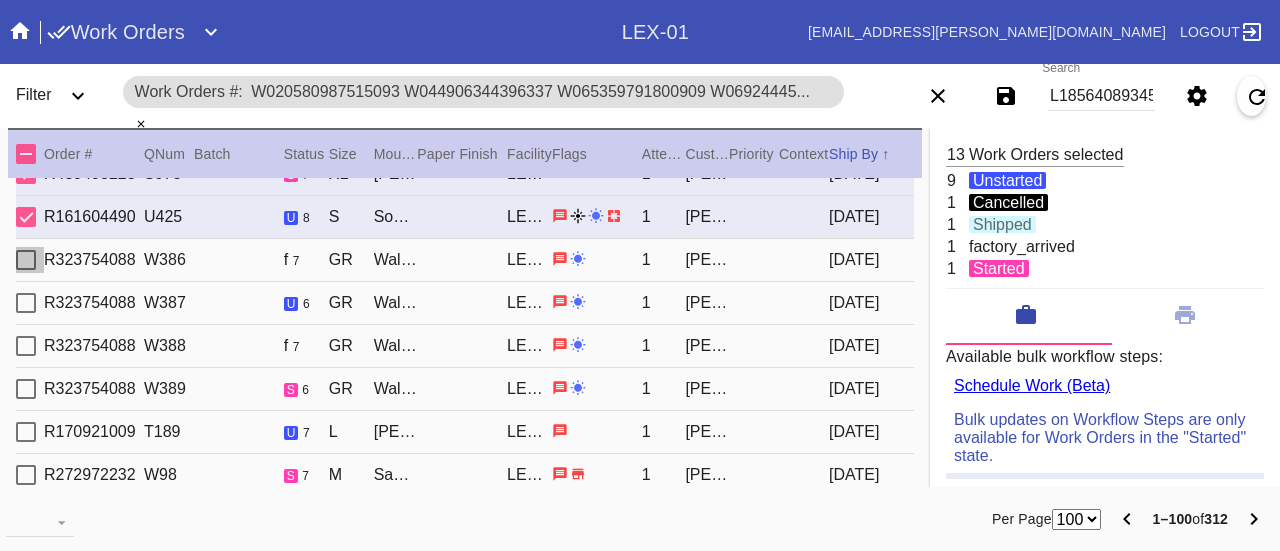click at bounding box center (26, 260) 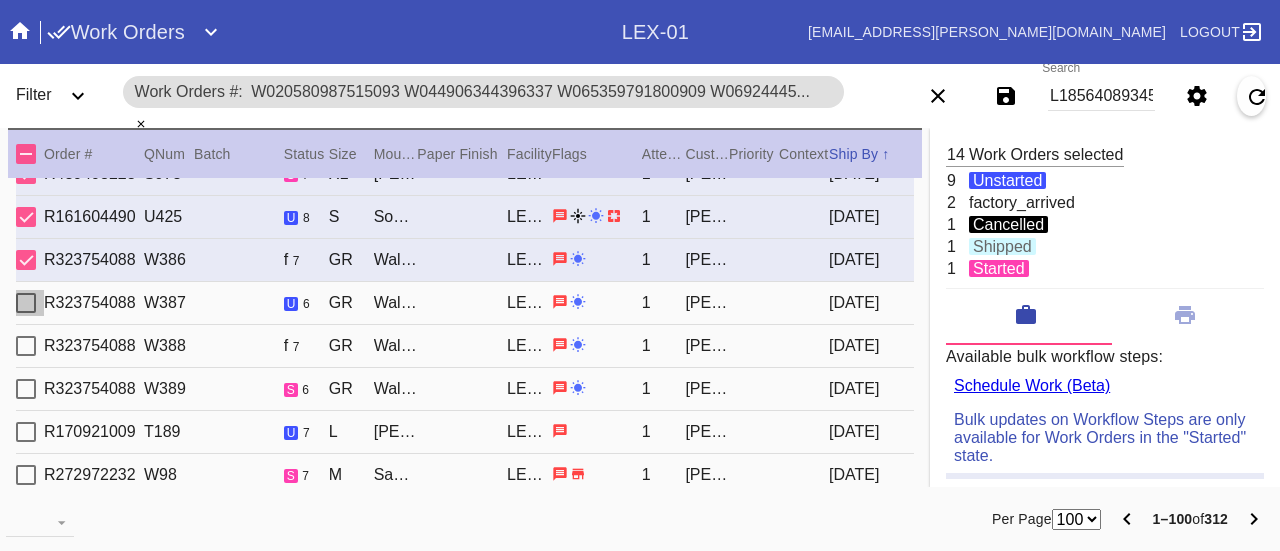 click at bounding box center (26, 303) 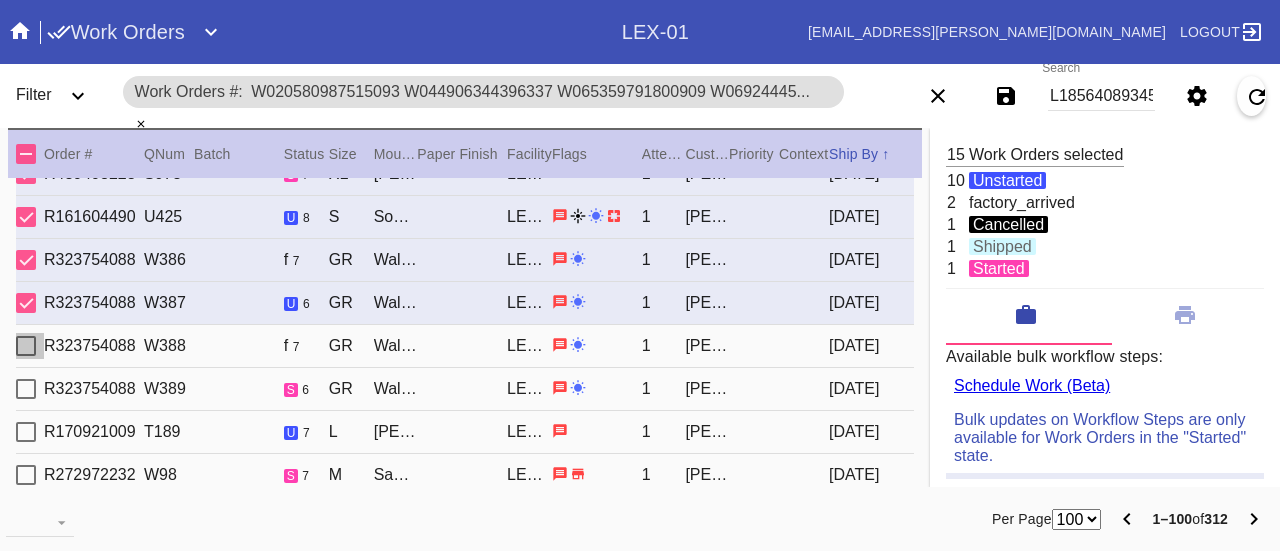 click at bounding box center (26, 346) 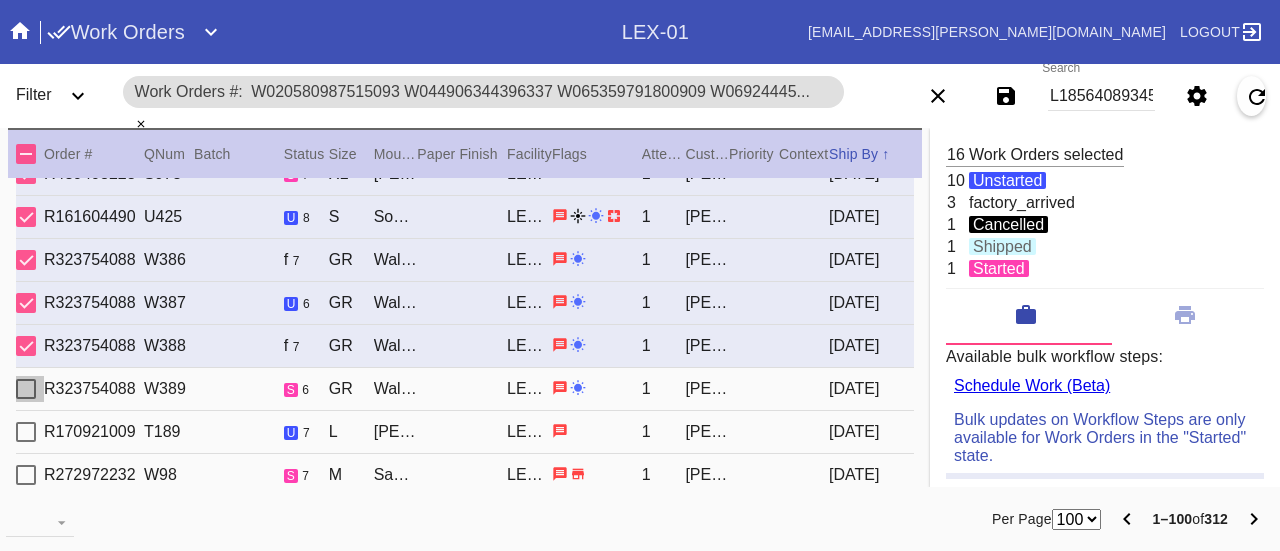 click at bounding box center [26, 389] 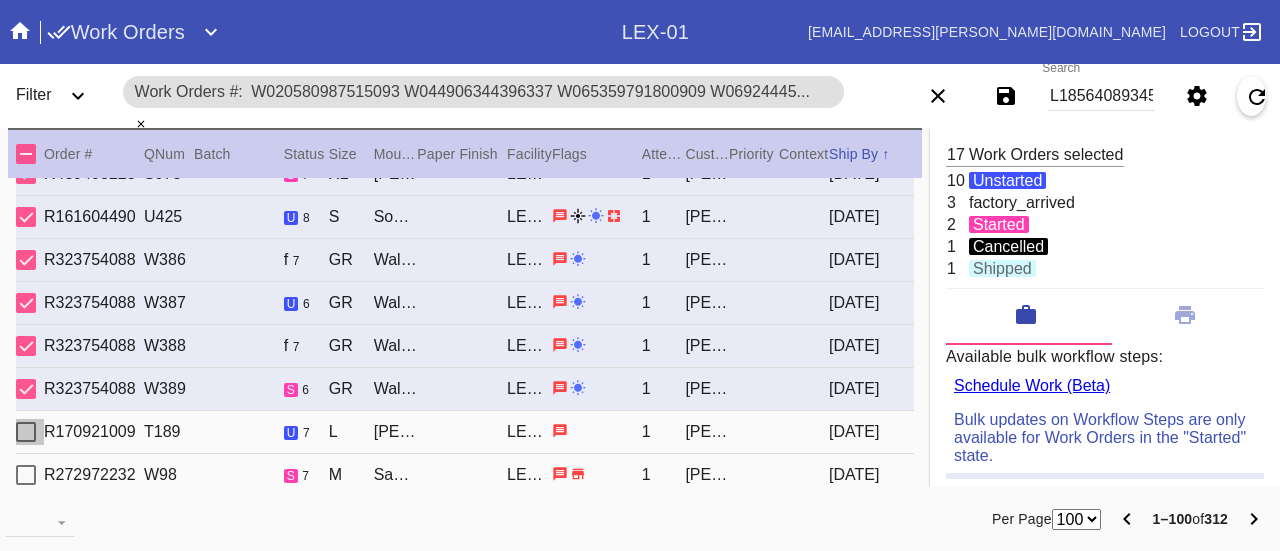 click at bounding box center [26, 432] 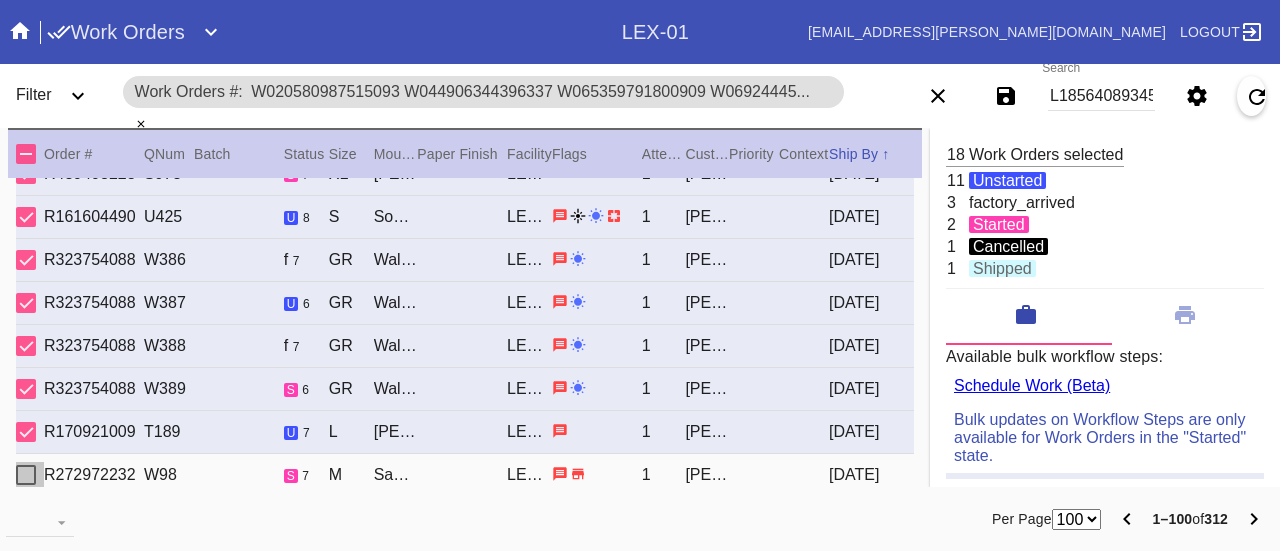click at bounding box center [26, 475] 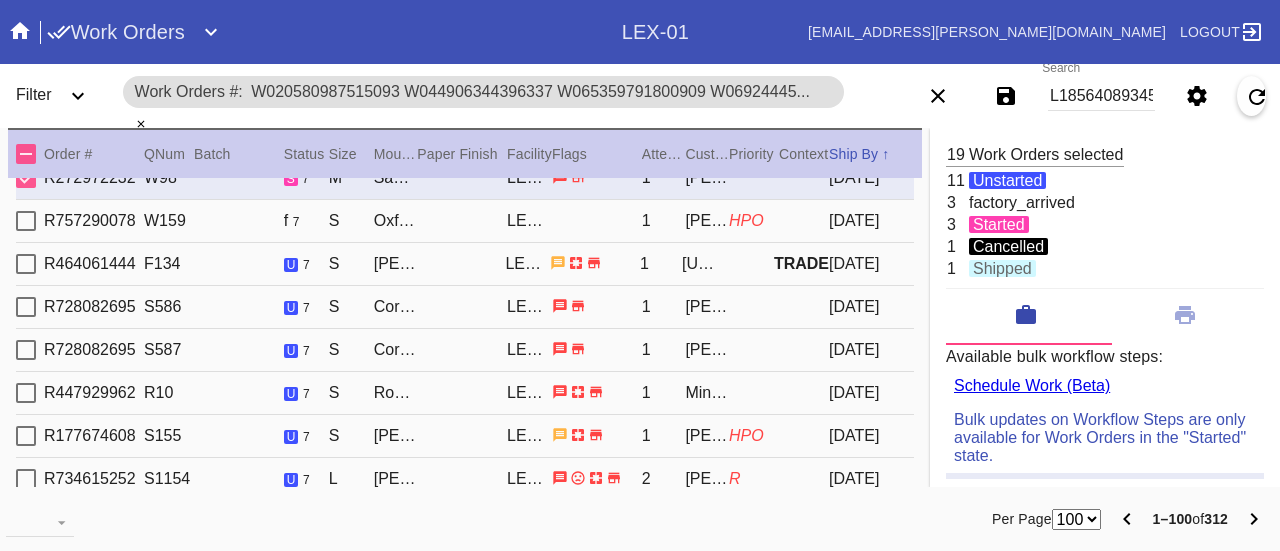 scroll, scrollTop: 807, scrollLeft: 0, axis: vertical 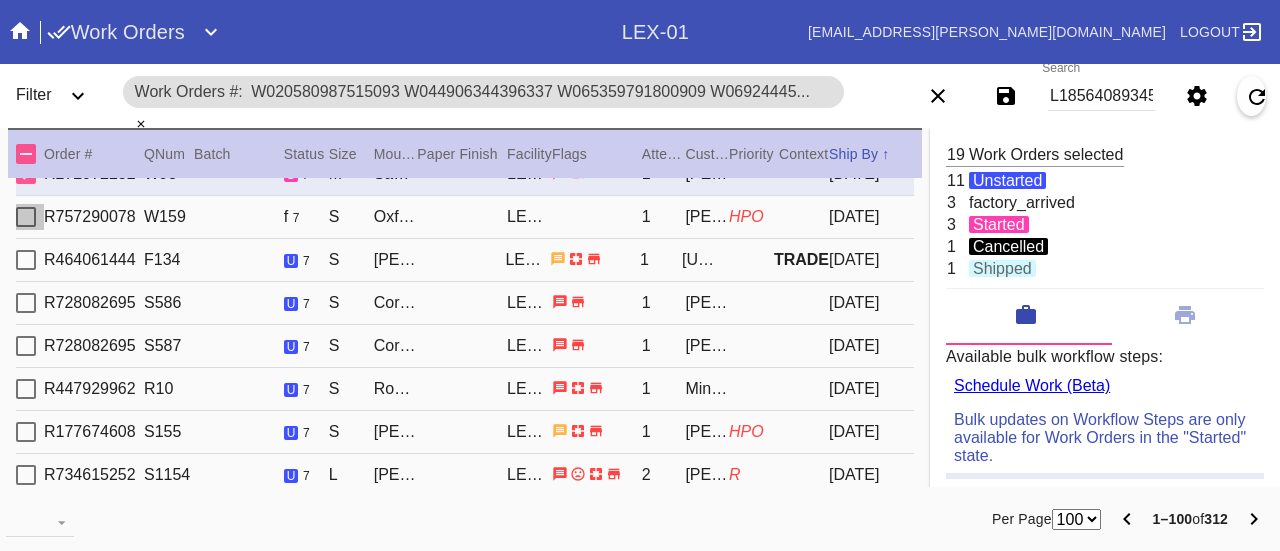 click at bounding box center (26, 217) 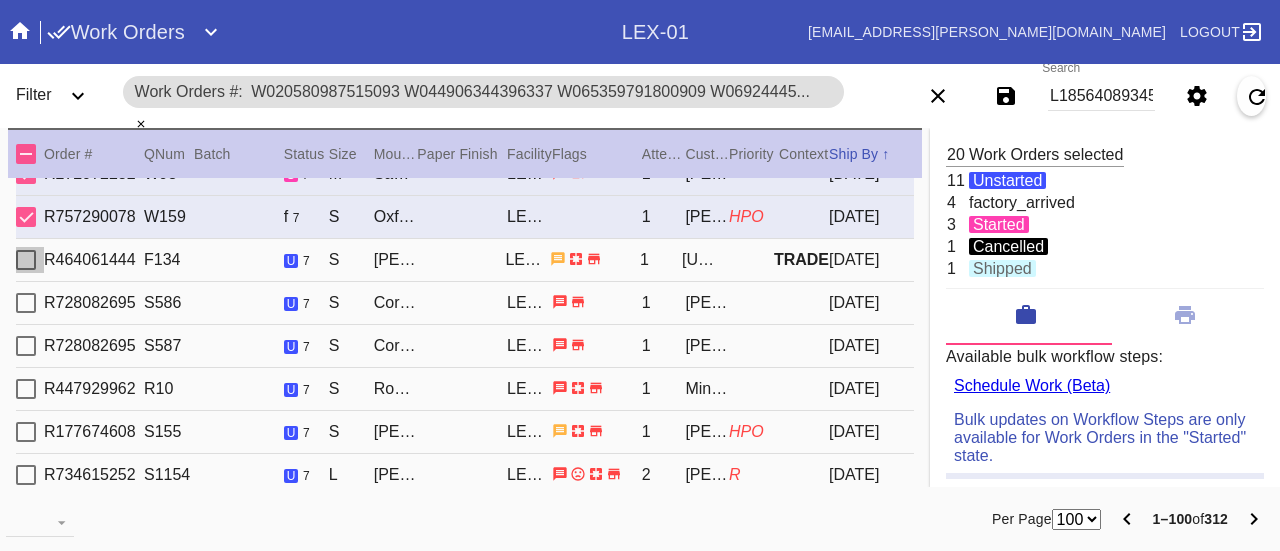 click at bounding box center (26, 260) 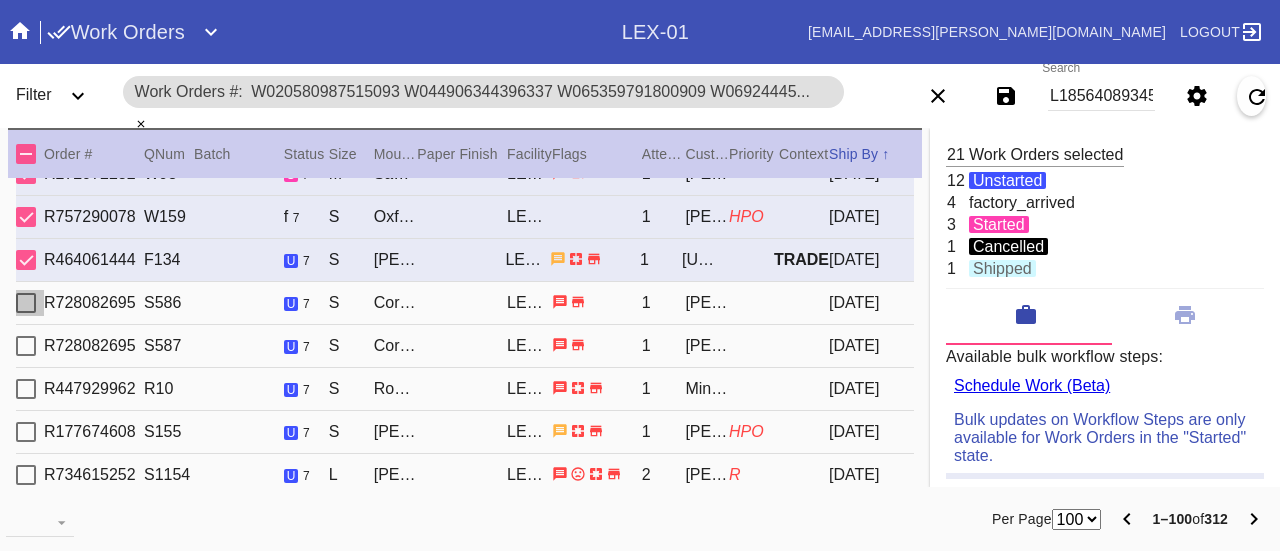 click at bounding box center (26, 303) 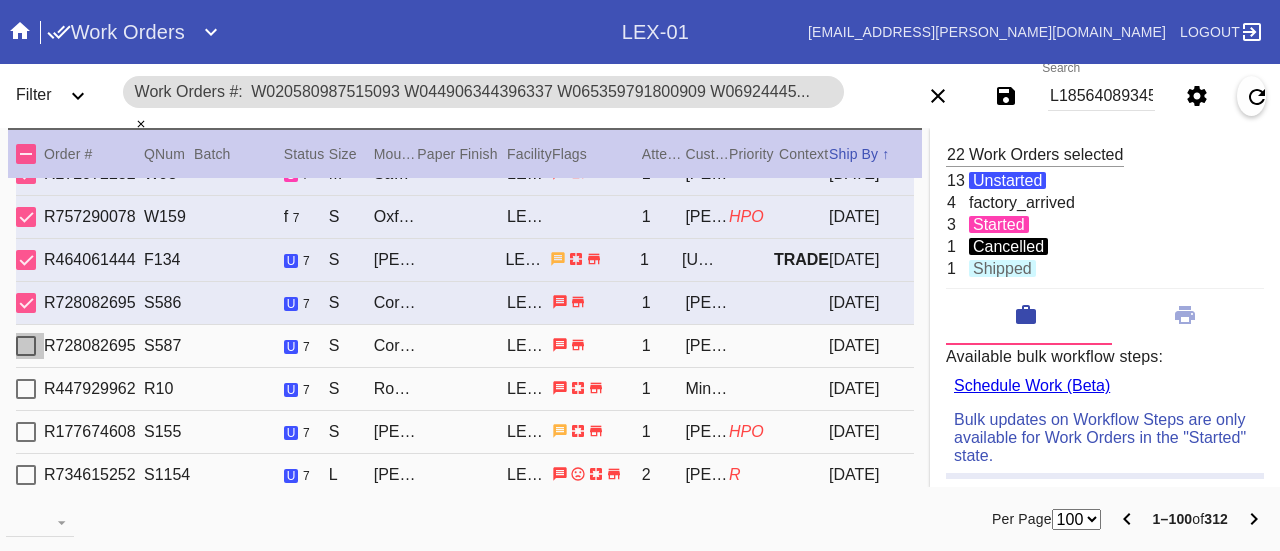 click at bounding box center (26, 346) 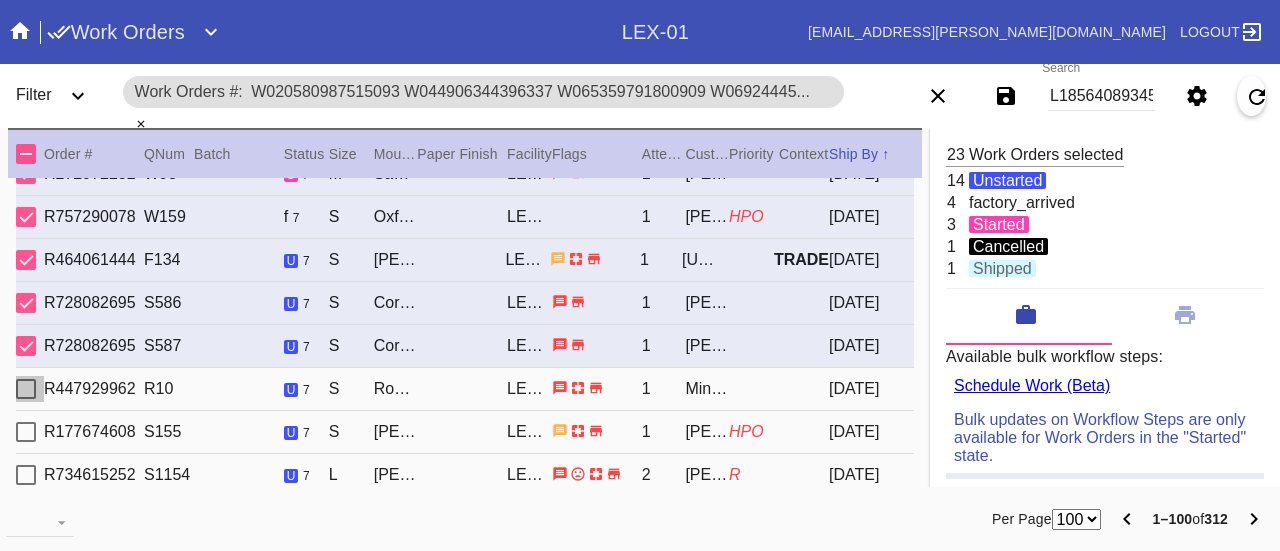click at bounding box center [26, 389] 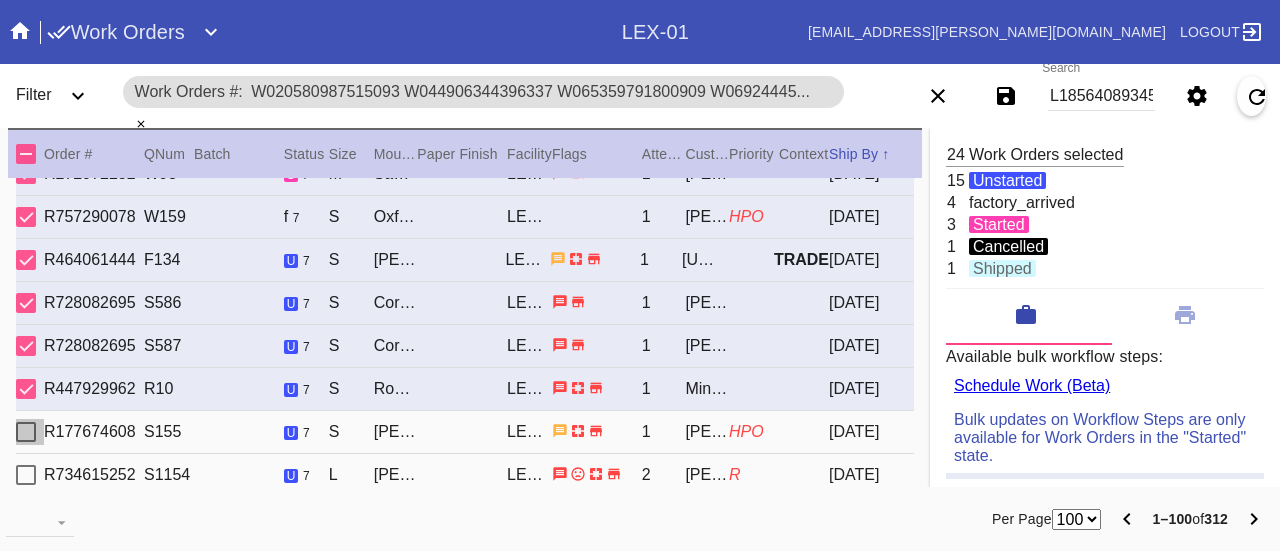 click at bounding box center (26, 432) 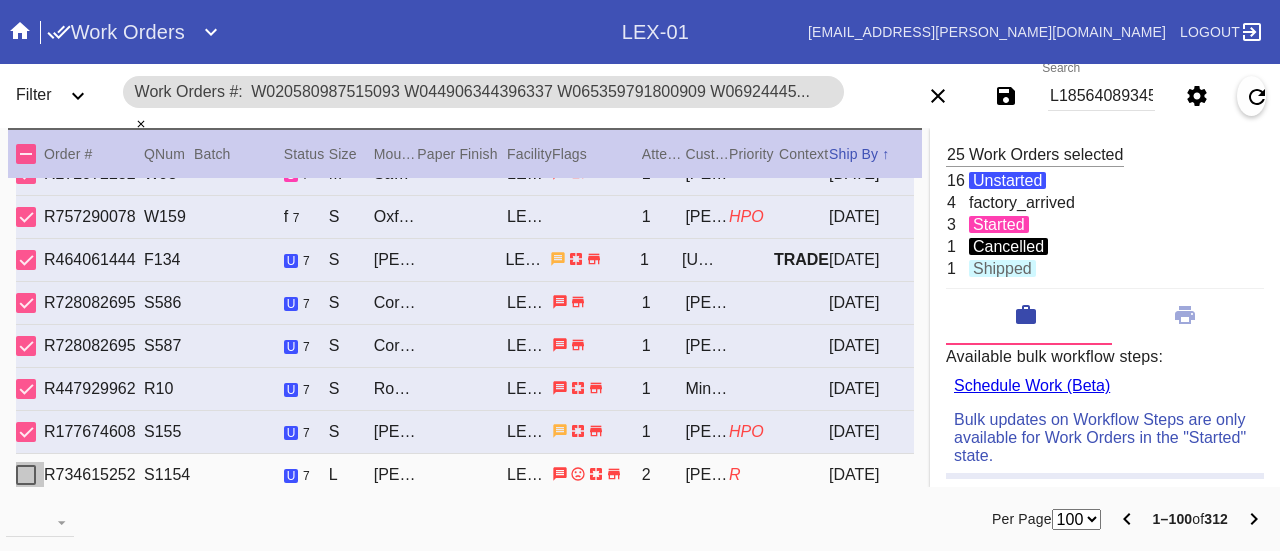click at bounding box center [26, 475] 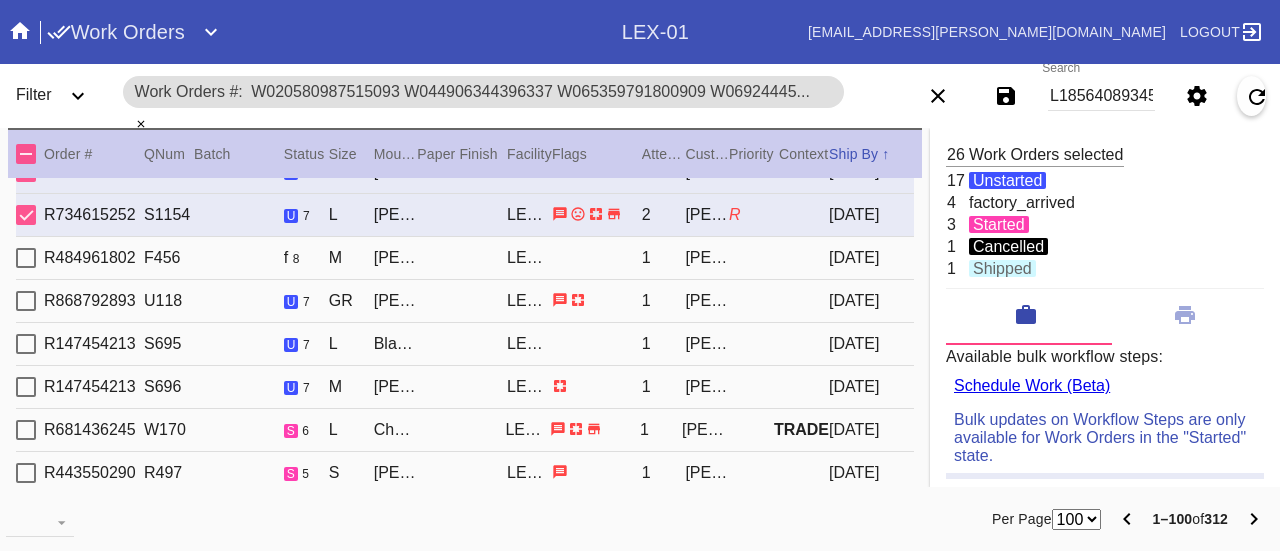 scroll, scrollTop: 1081, scrollLeft: 0, axis: vertical 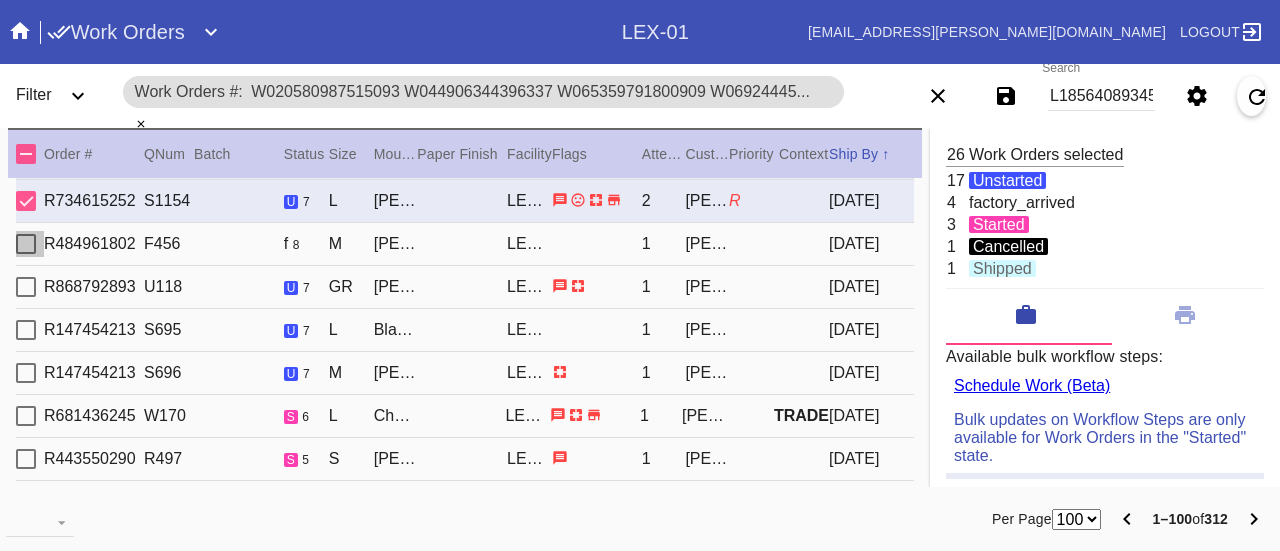 click at bounding box center [26, 244] 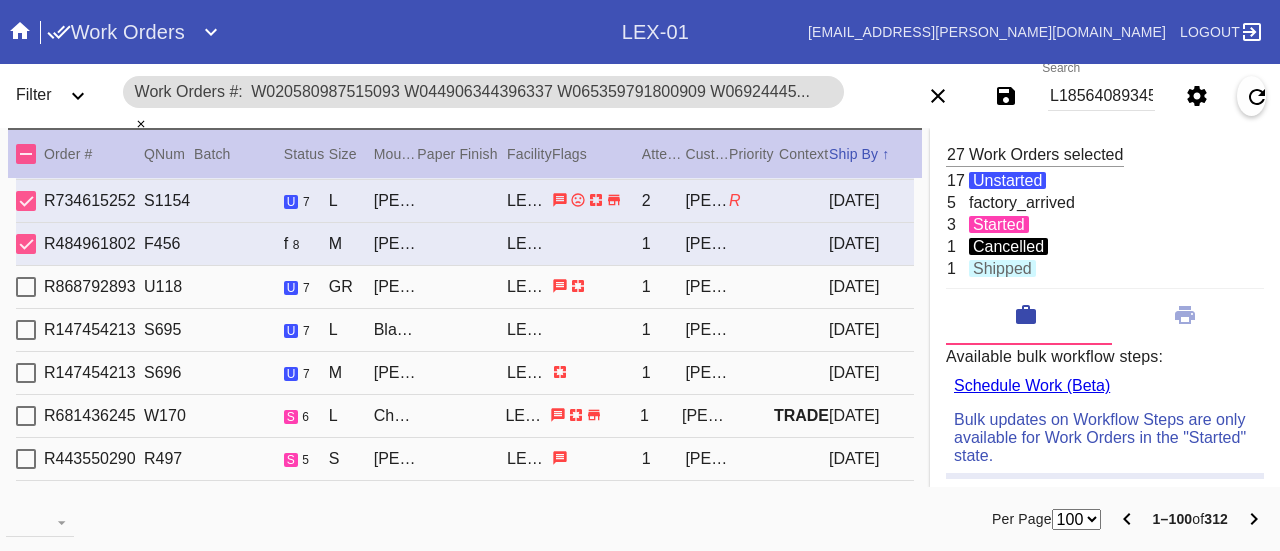 drag, startPoint x: 27, startPoint y: 295, endPoint x: 32, endPoint y: 337, distance: 42.296574 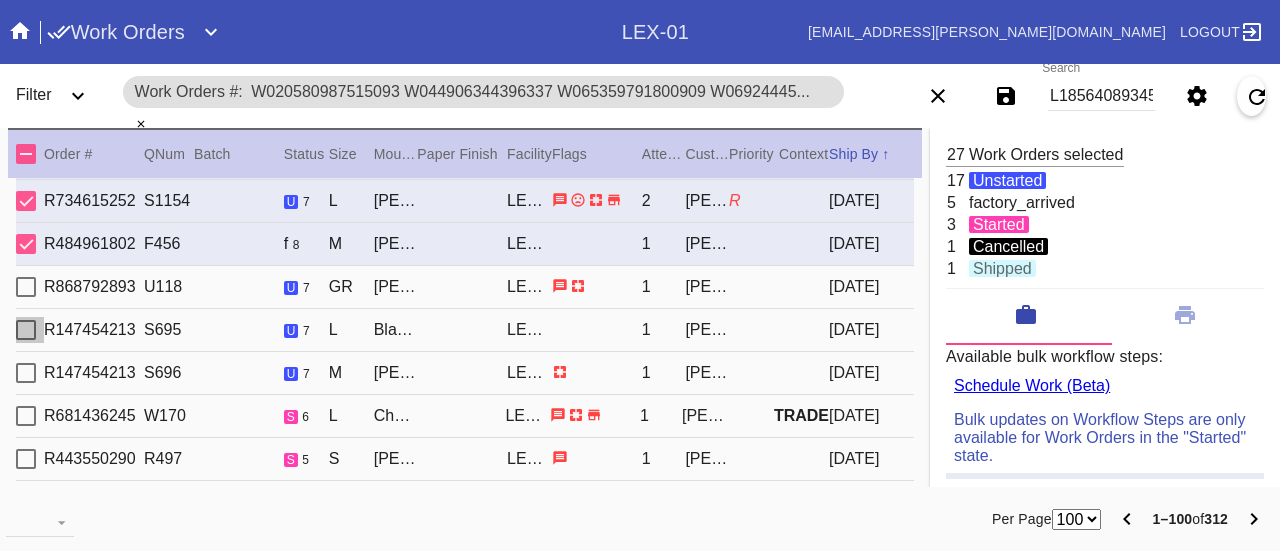 click at bounding box center (26, 330) 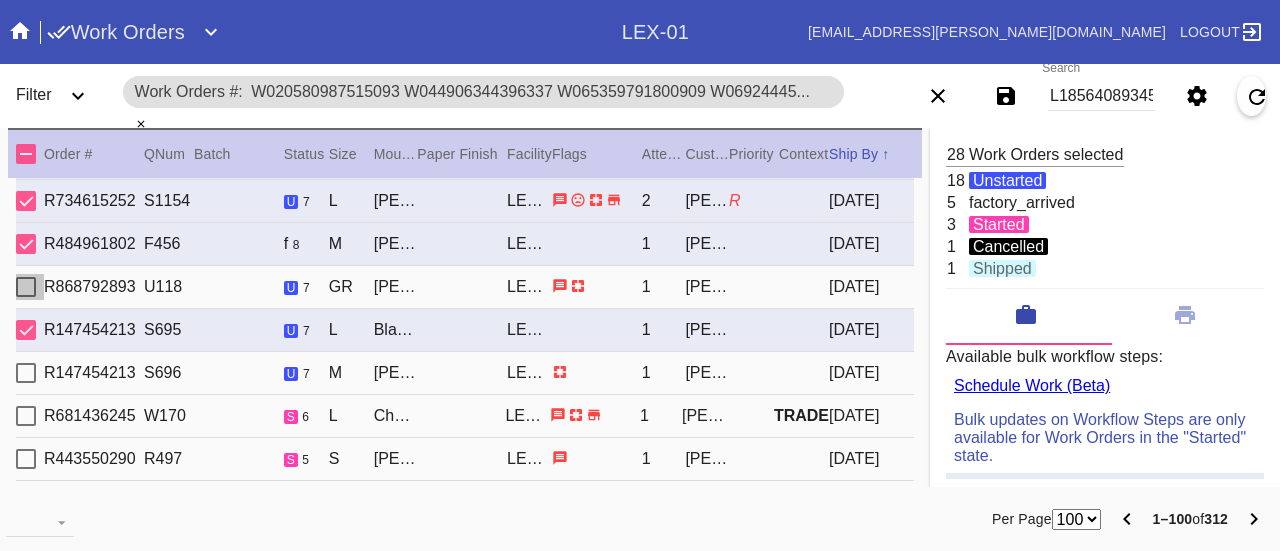 click at bounding box center [26, 287] 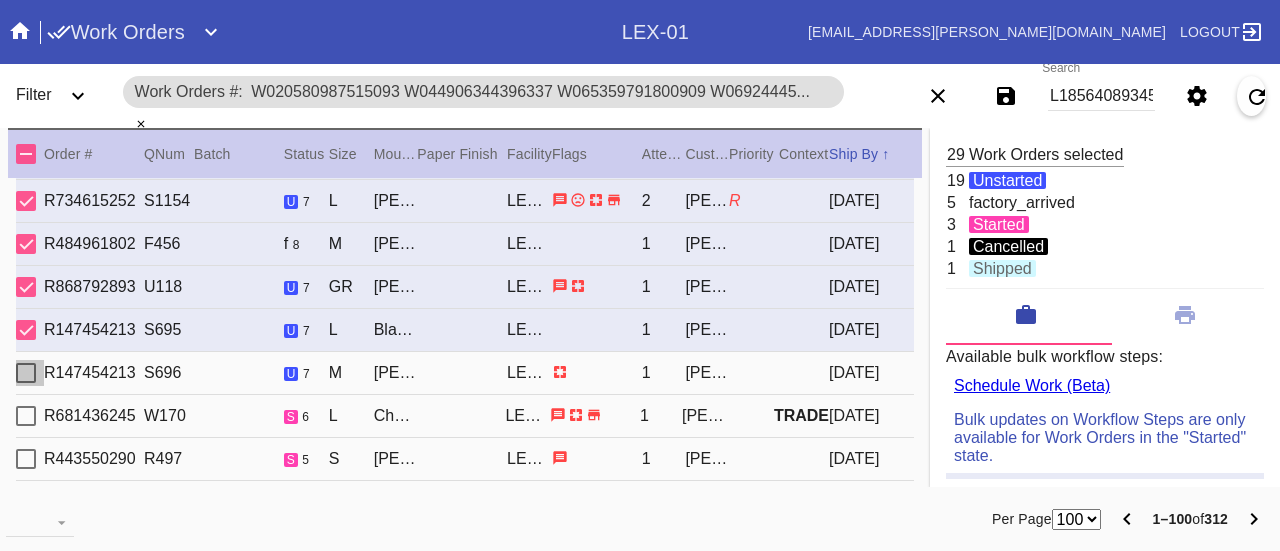 click at bounding box center [26, 373] 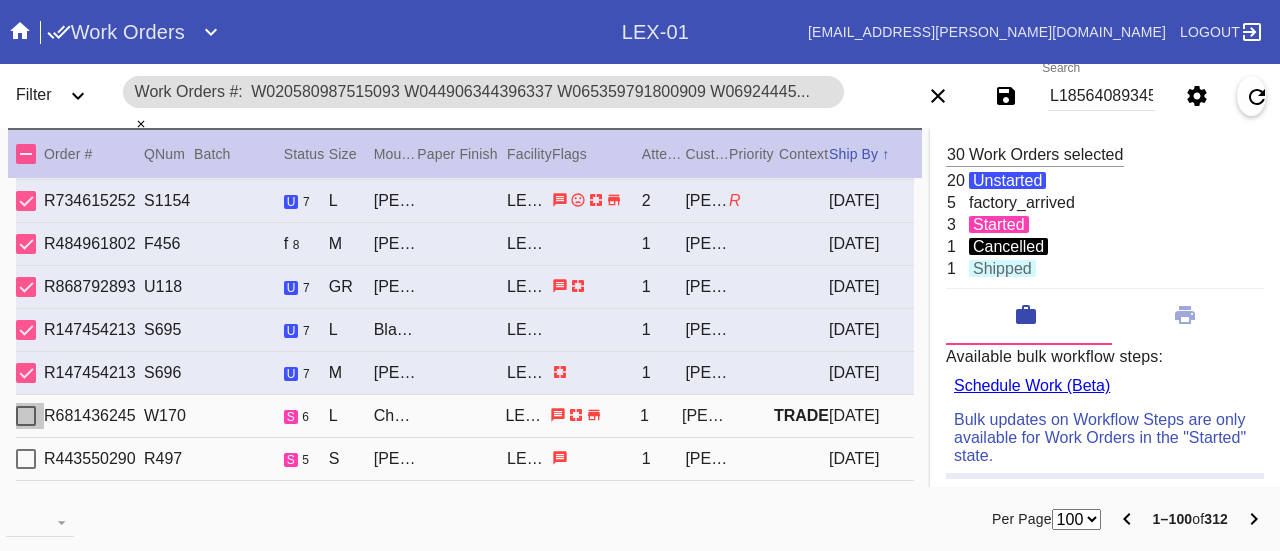 click at bounding box center (26, 416) 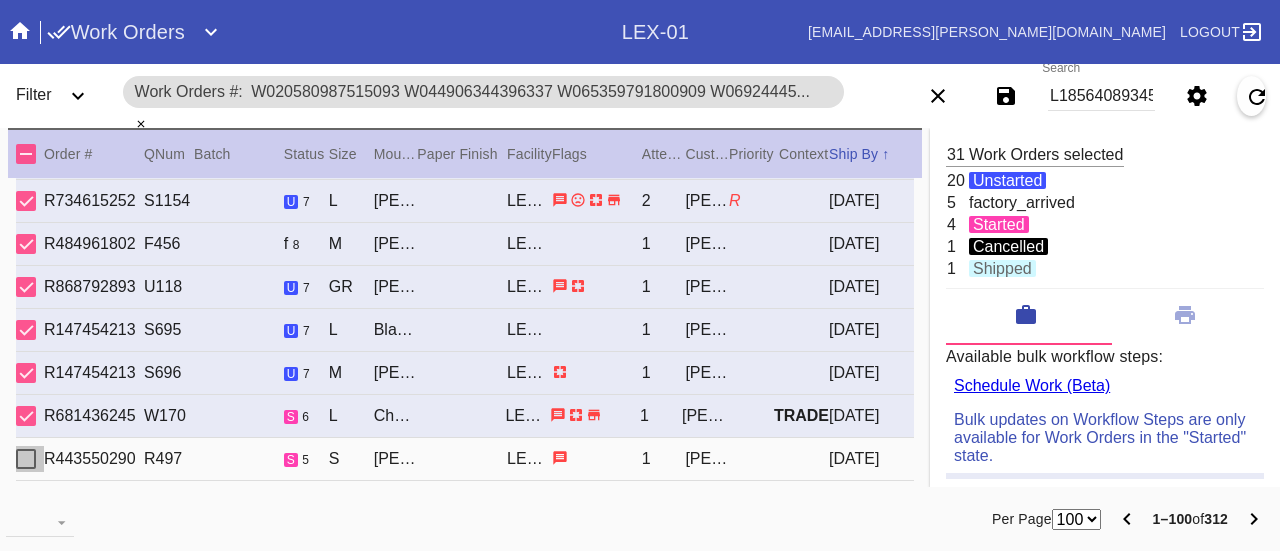 click at bounding box center (26, 459) 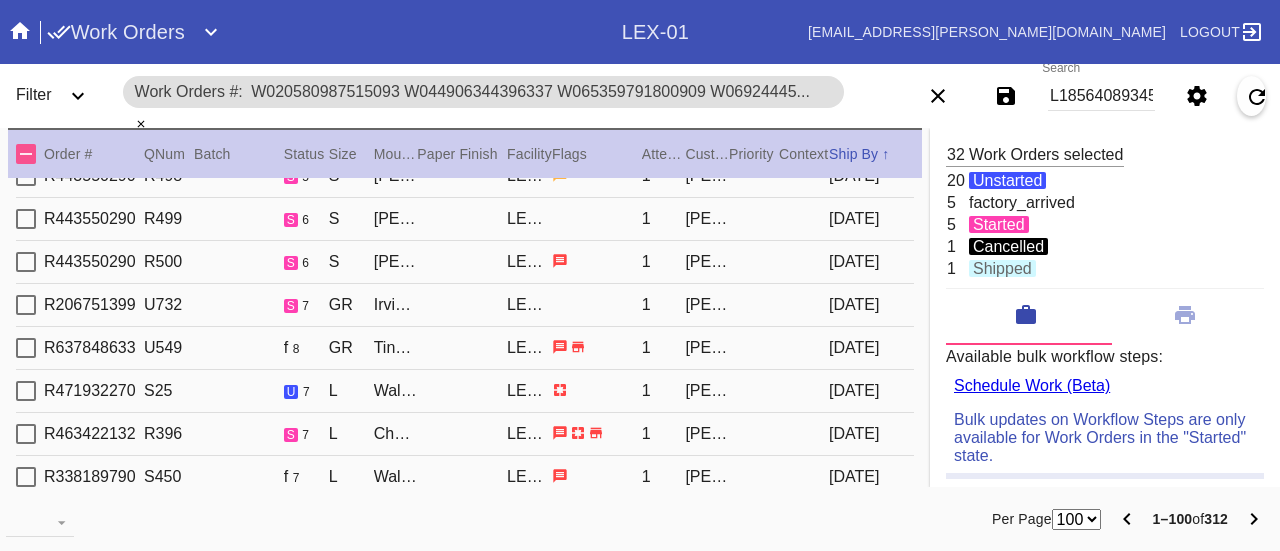 scroll, scrollTop: 1408, scrollLeft: 0, axis: vertical 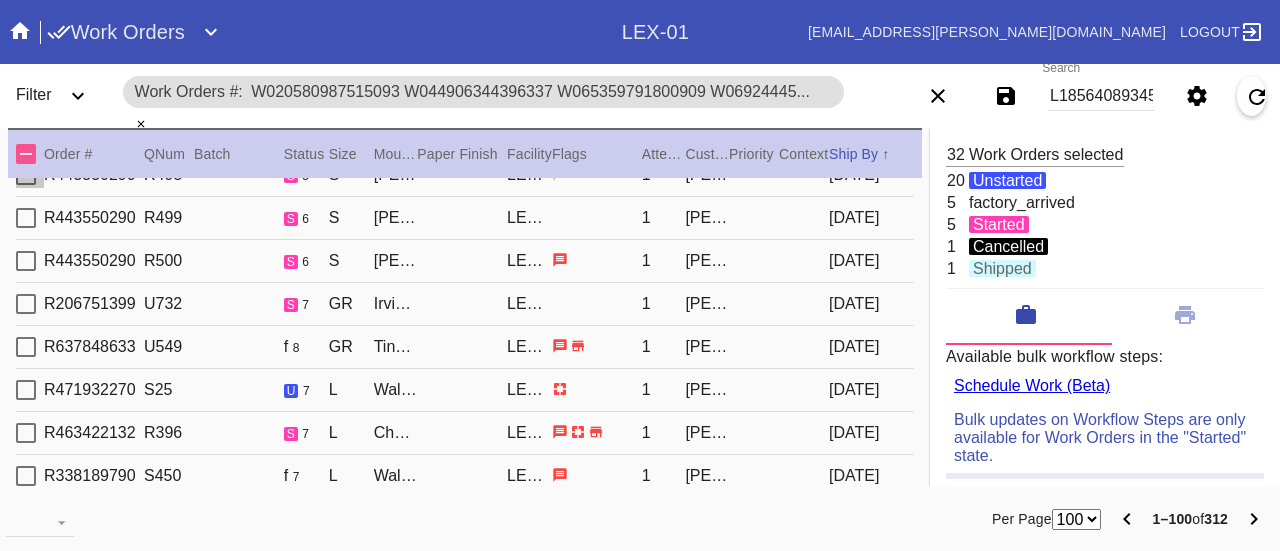 click at bounding box center (26, 175) 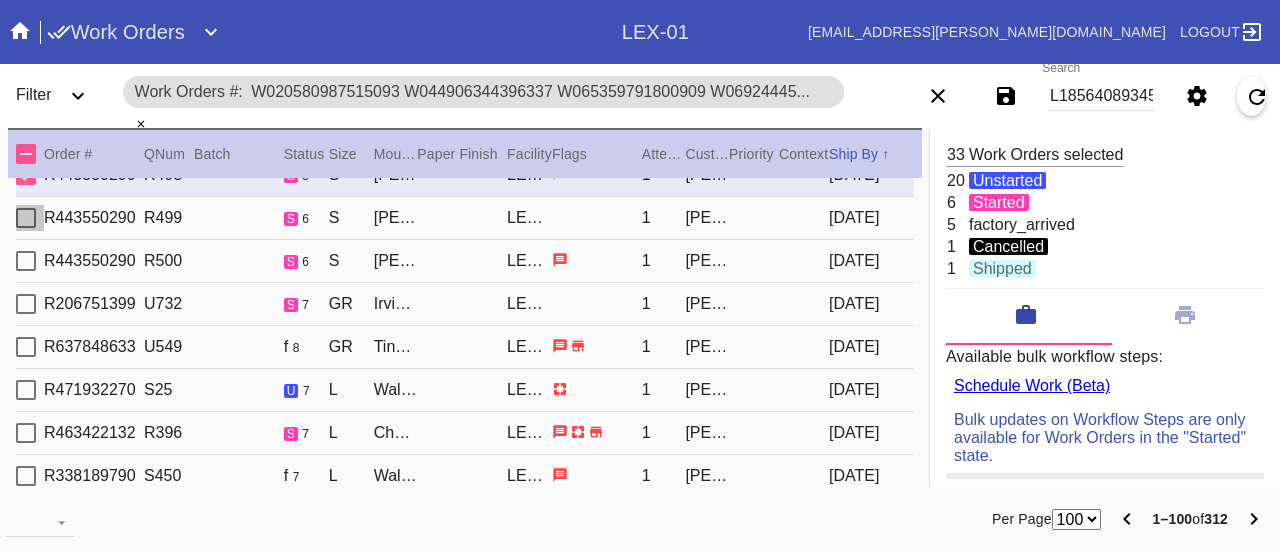 click at bounding box center [26, 218] 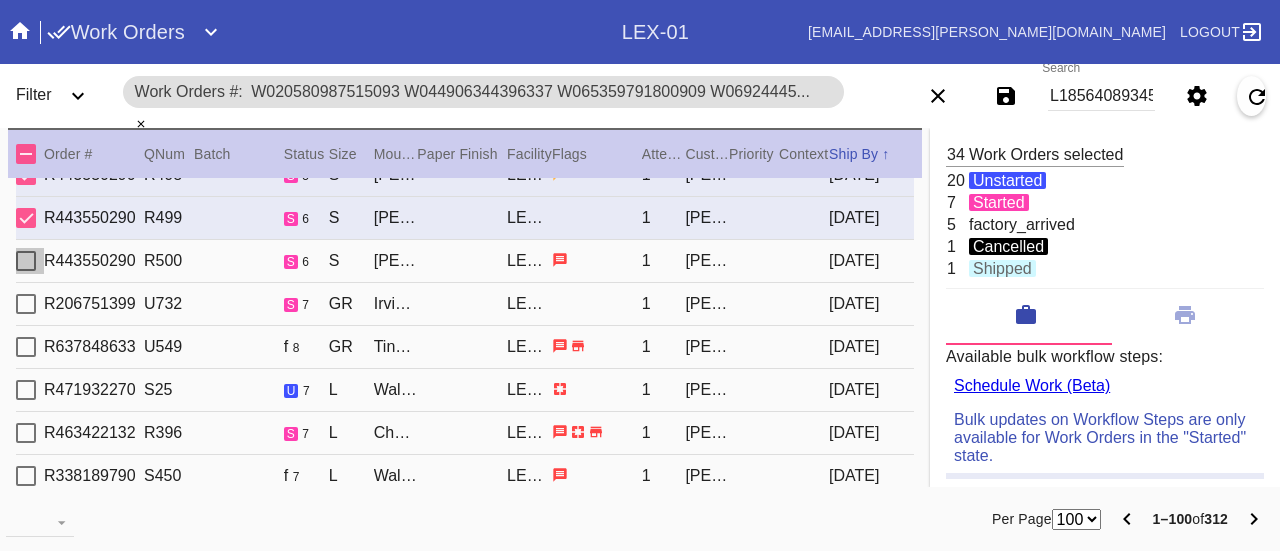 click at bounding box center (26, 261) 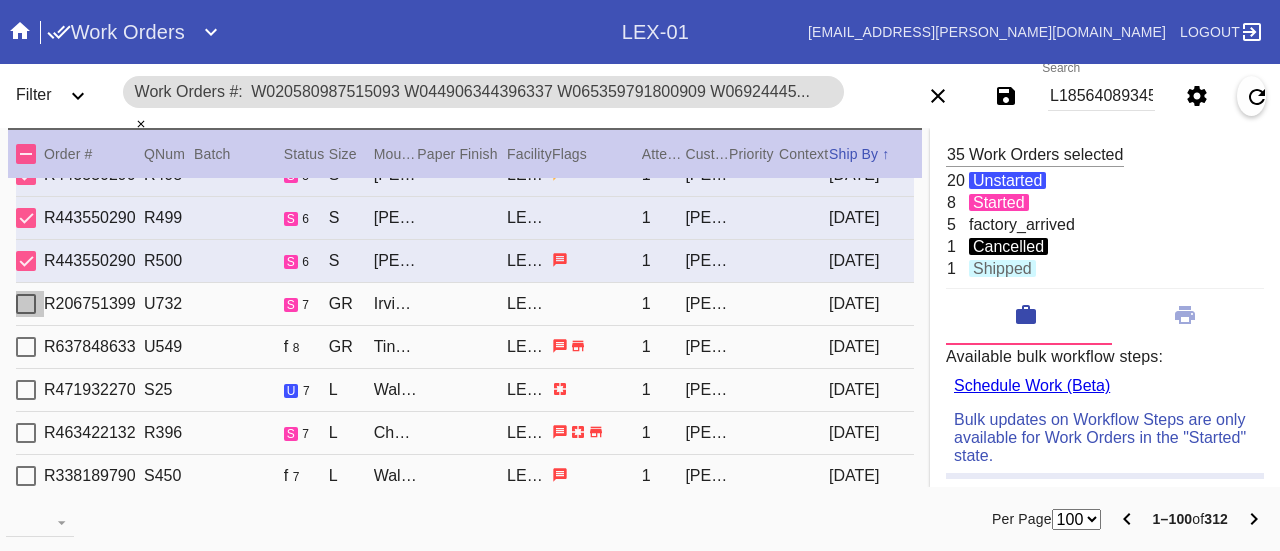 click at bounding box center (26, 304) 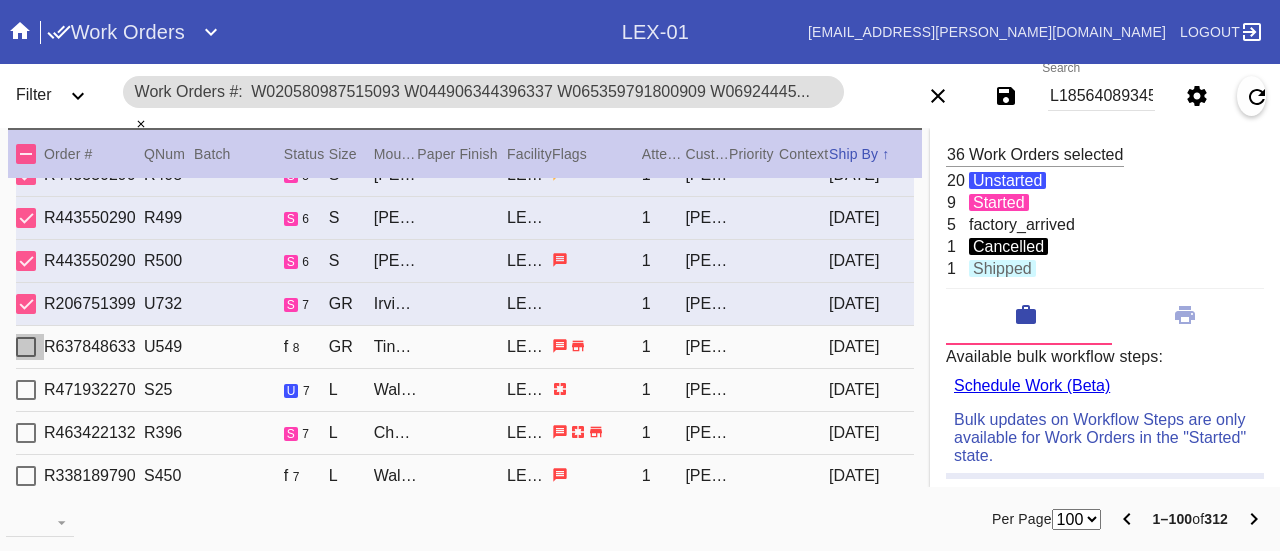 click at bounding box center (26, 347) 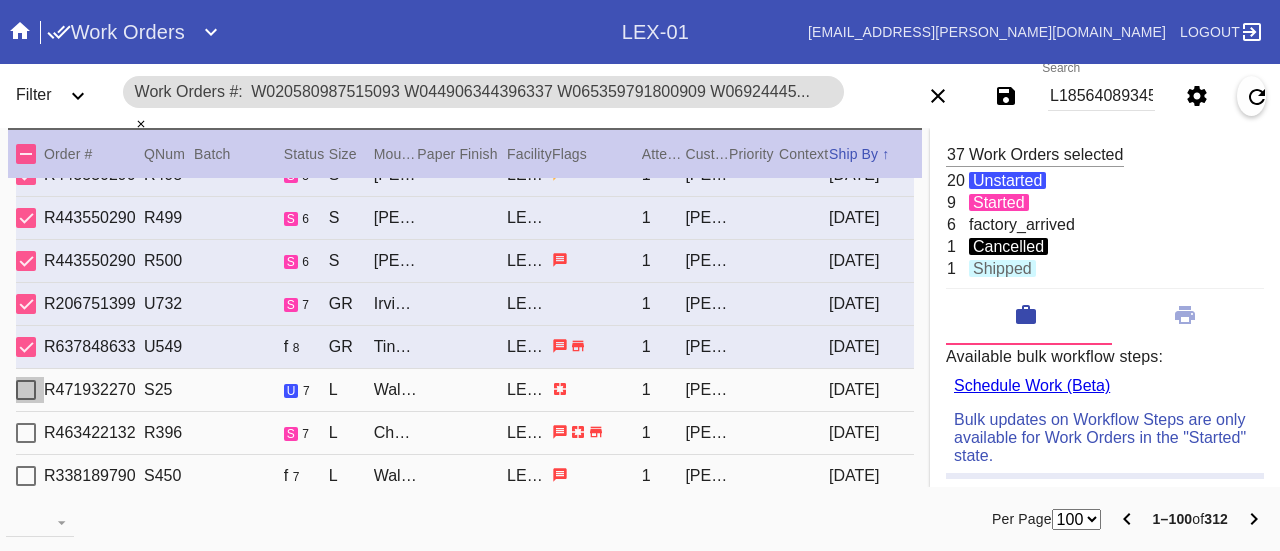 click at bounding box center (26, 390) 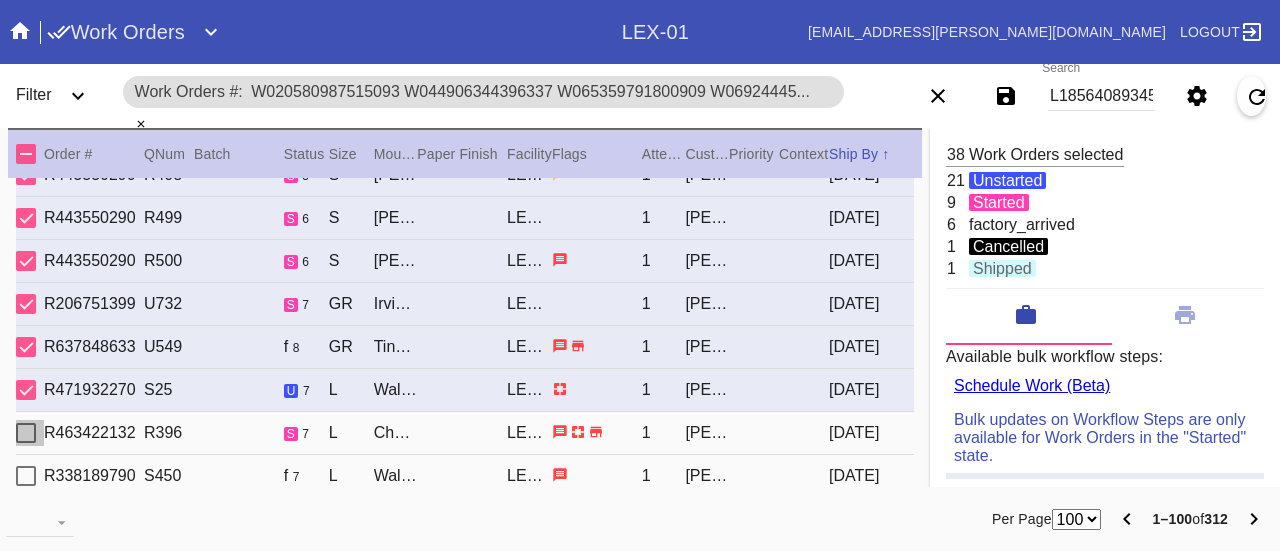 click at bounding box center [26, 433] 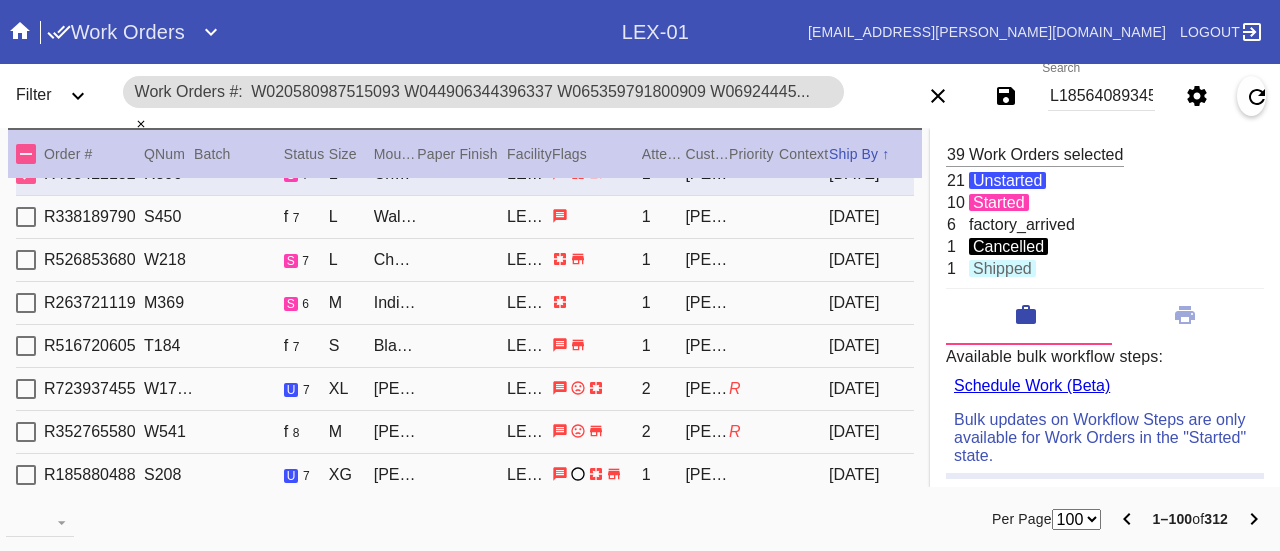scroll, scrollTop: 1669, scrollLeft: 0, axis: vertical 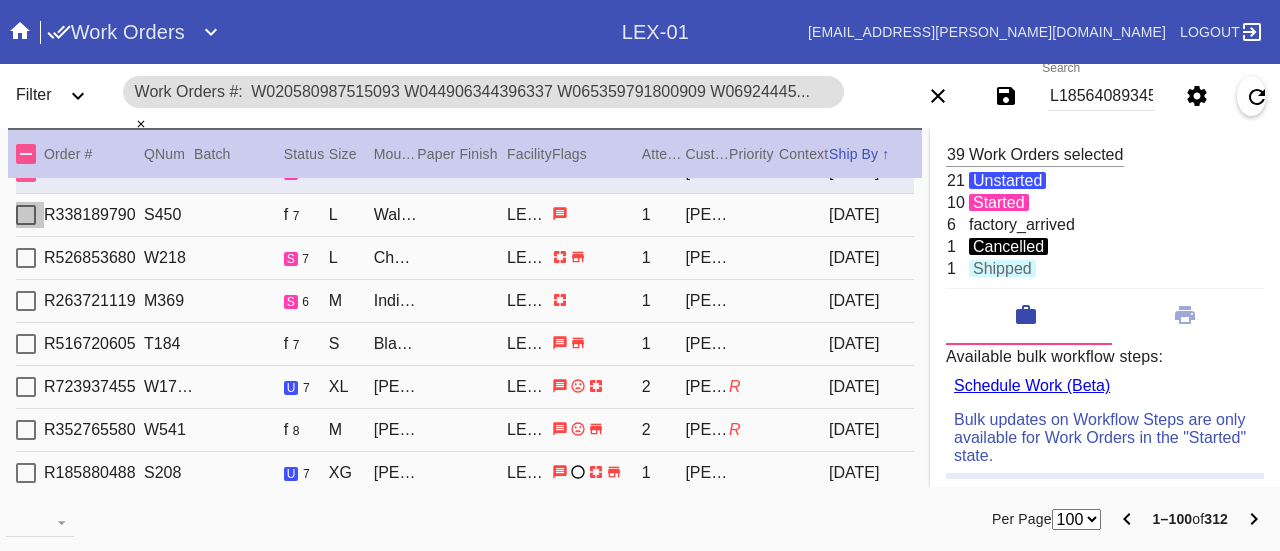 click at bounding box center (26, 215) 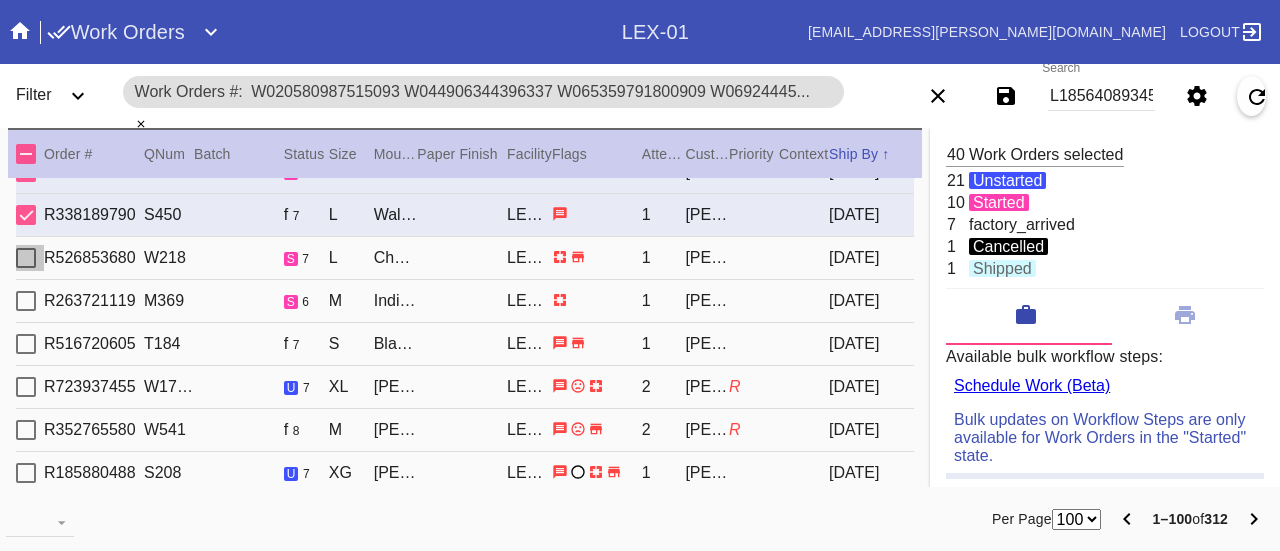 click at bounding box center [26, 258] 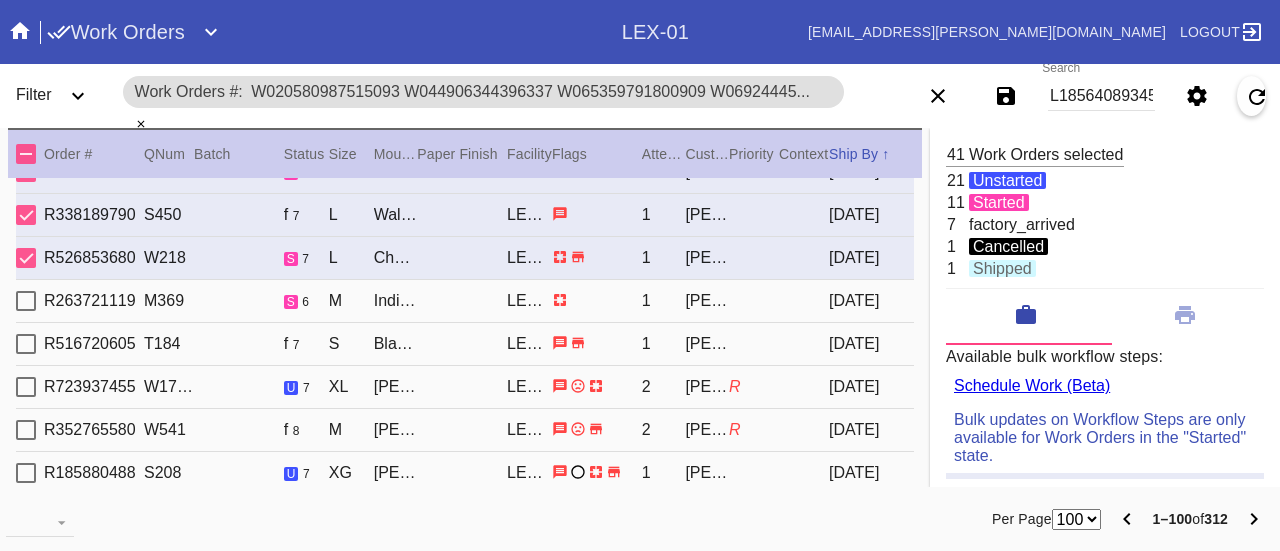 drag, startPoint x: 30, startPoint y: 309, endPoint x: 30, endPoint y: 364, distance: 55 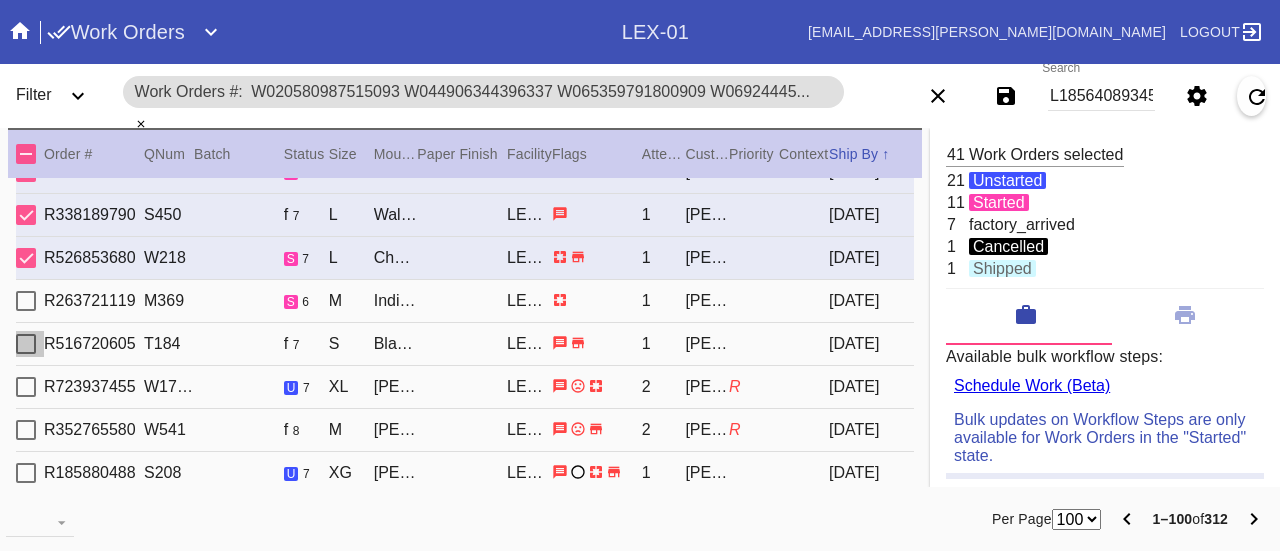 click at bounding box center [26, 344] 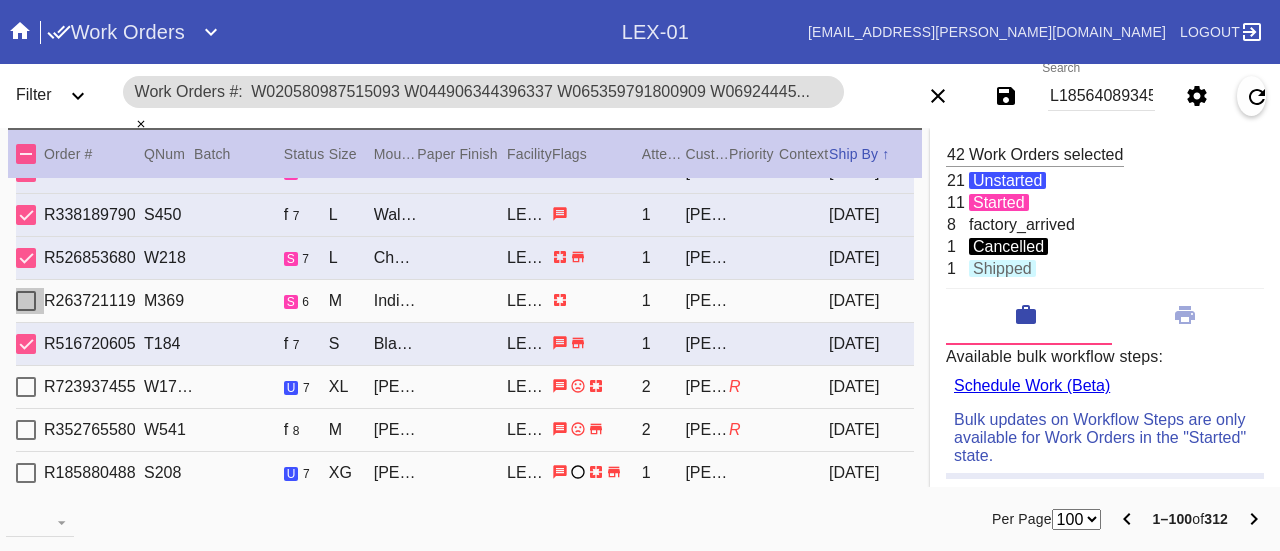 click at bounding box center (26, 301) 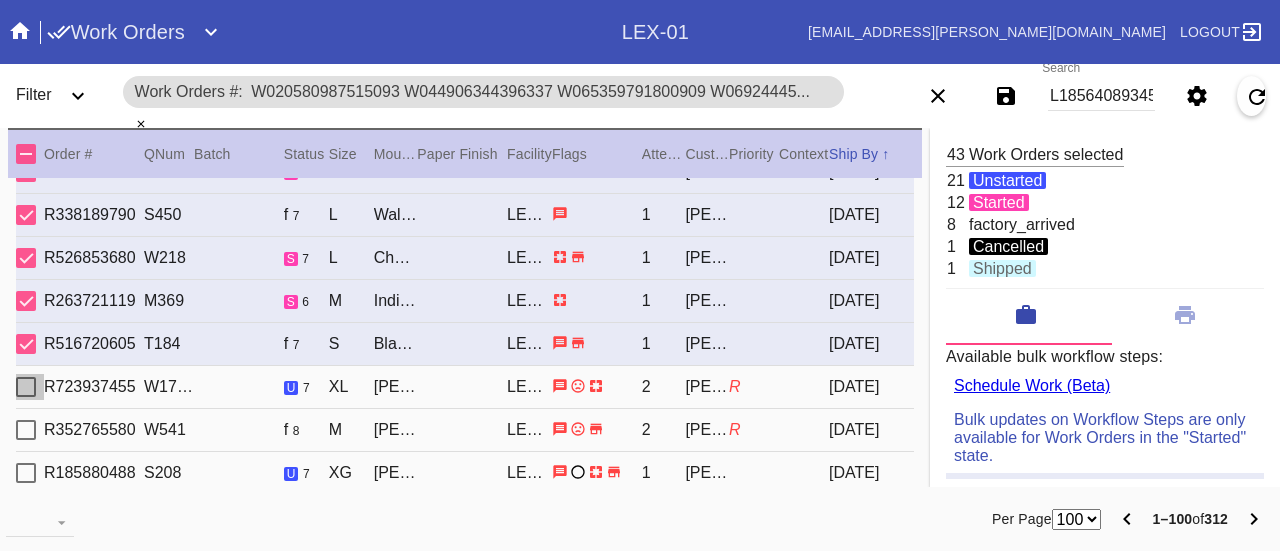 click at bounding box center [26, 387] 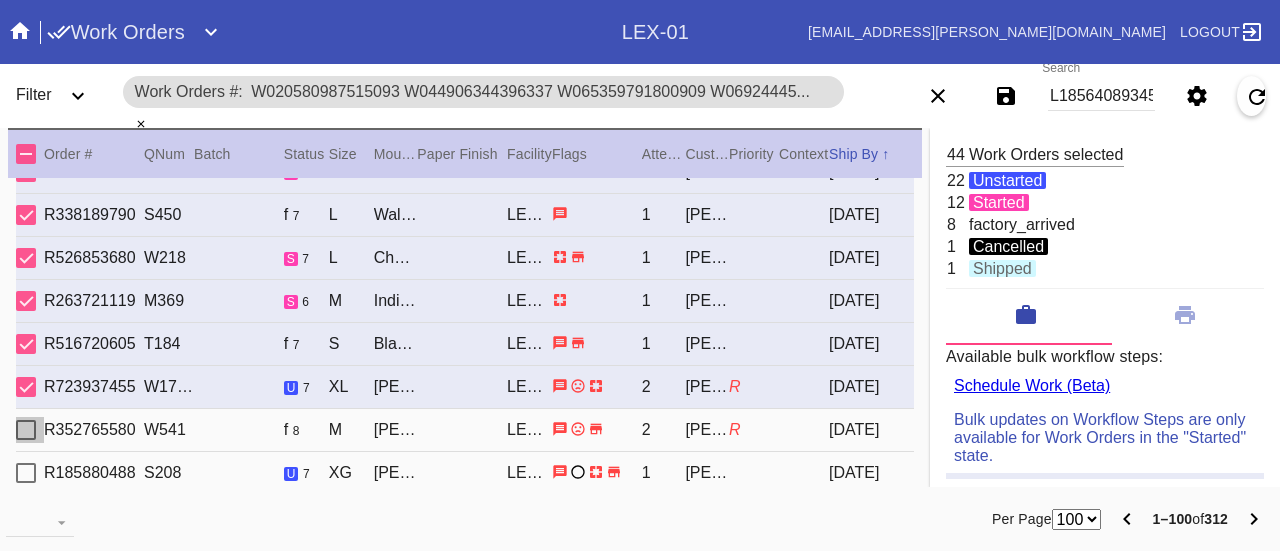 click at bounding box center [26, 430] 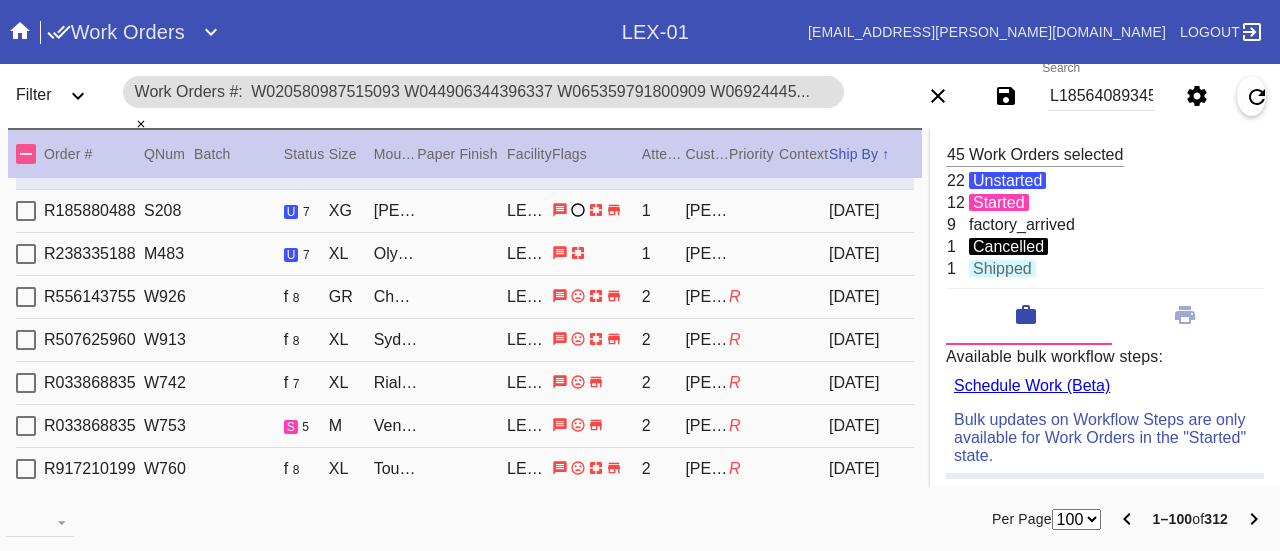 scroll, scrollTop: 1932, scrollLeft: 0, axis: vertical 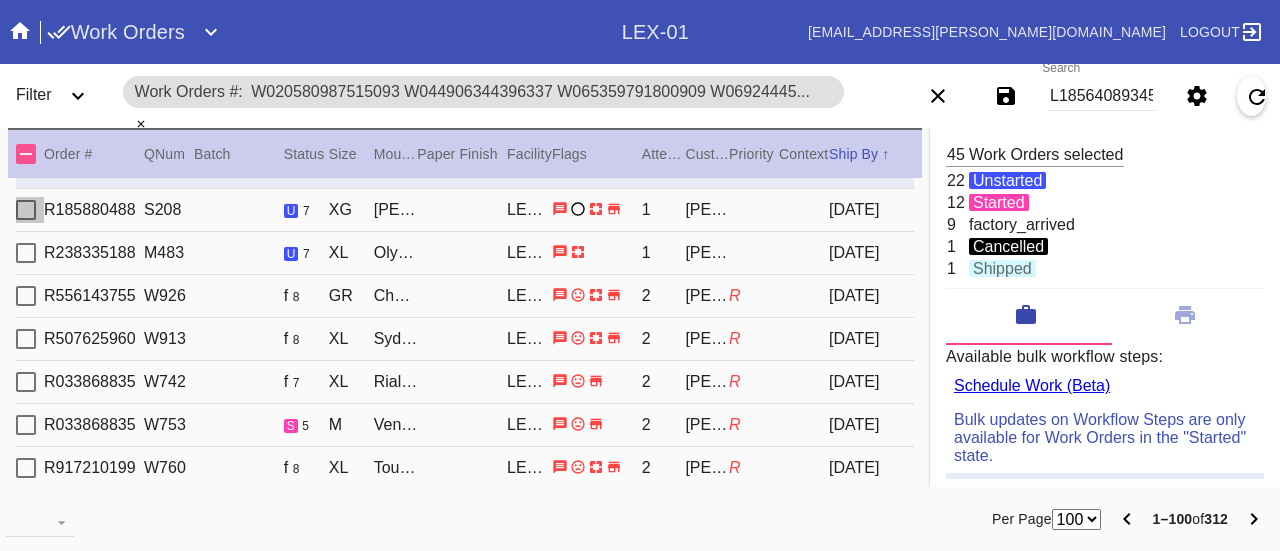 click at bounding box center [26, 210] 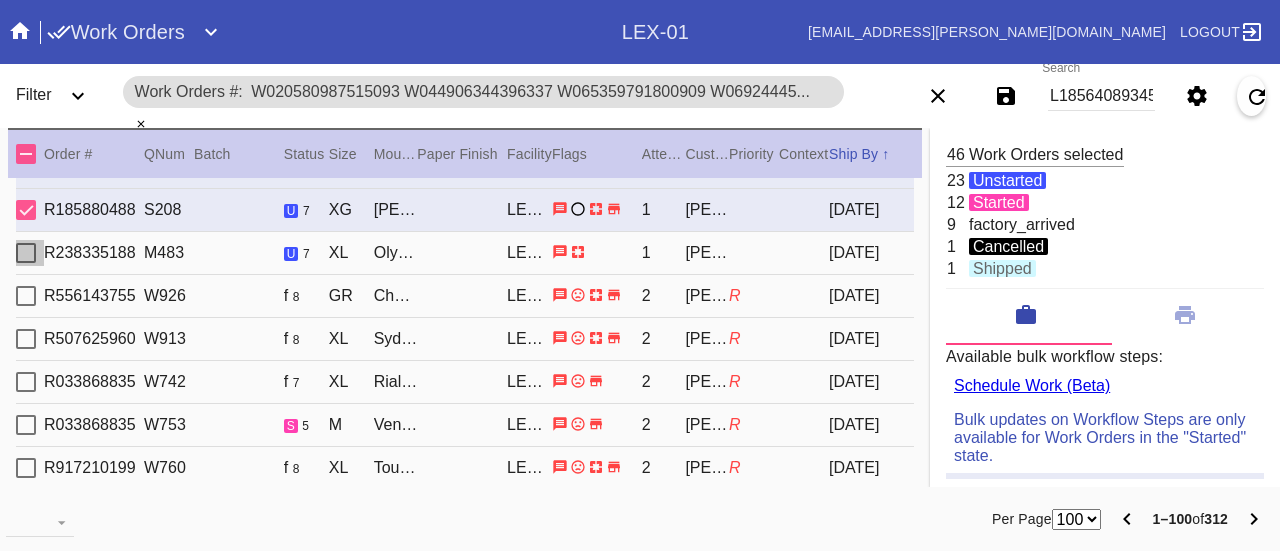 click at bounding box center (26, 253) 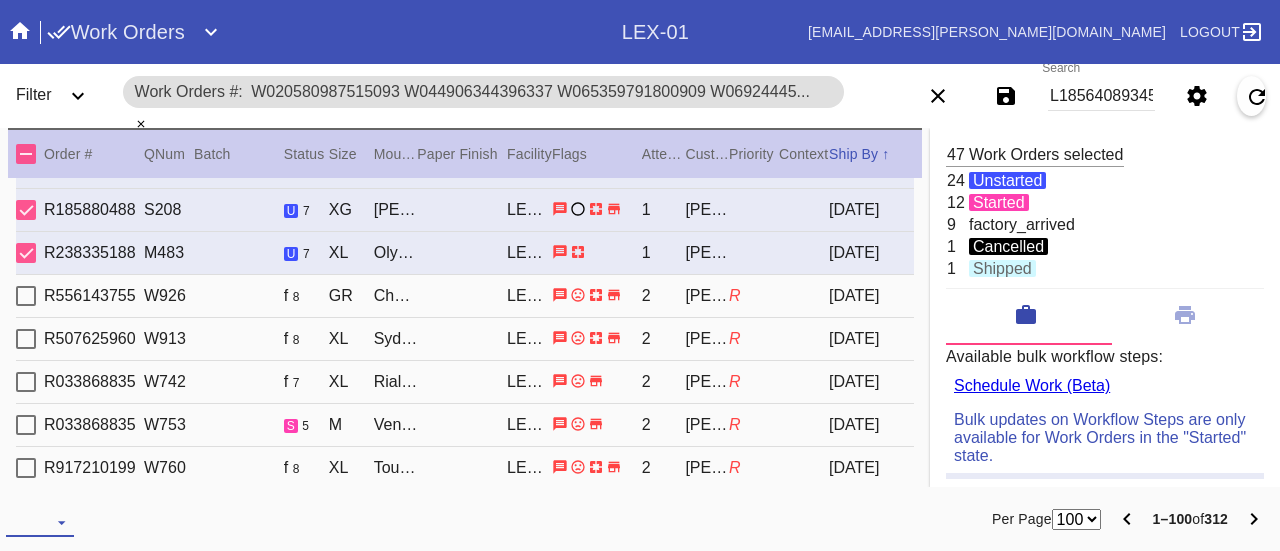 click on "Download... Export Selected Items Print Work Orders Frame Labels Frame Labels v2 Mat Labels Moulding Plate Labels Acrylic Labels Foam Labels Foam Data Story Pockets Mini Story Pockets OMGA Data GUNNAR Data FastCAM Data" at bounding box center (40, 522) 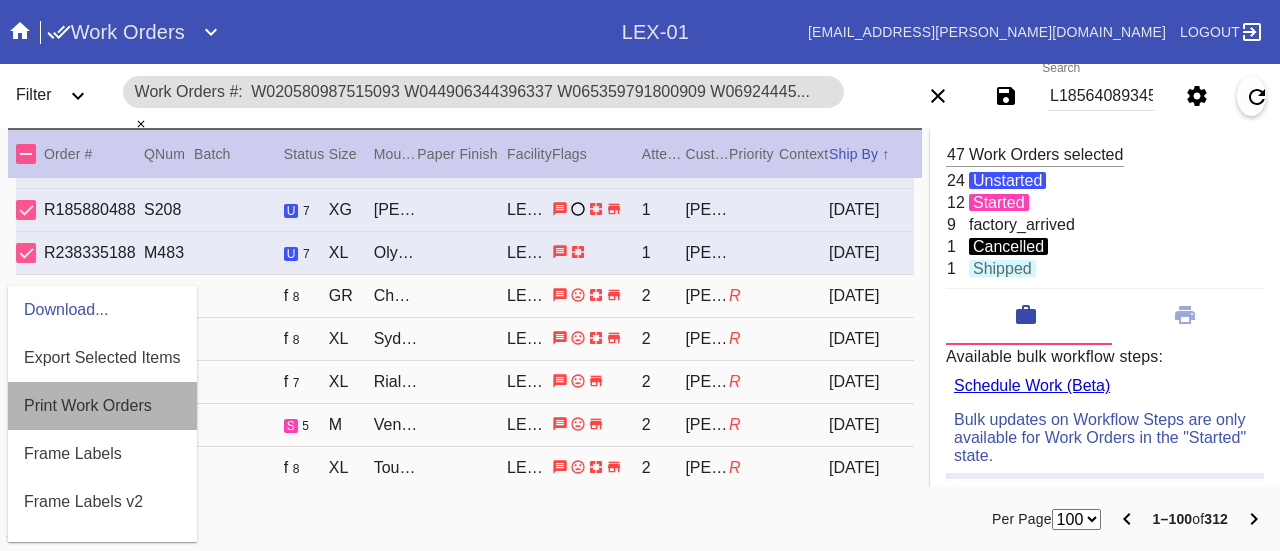 click on "Print Work Orders" at bounding box center [102, 406] 